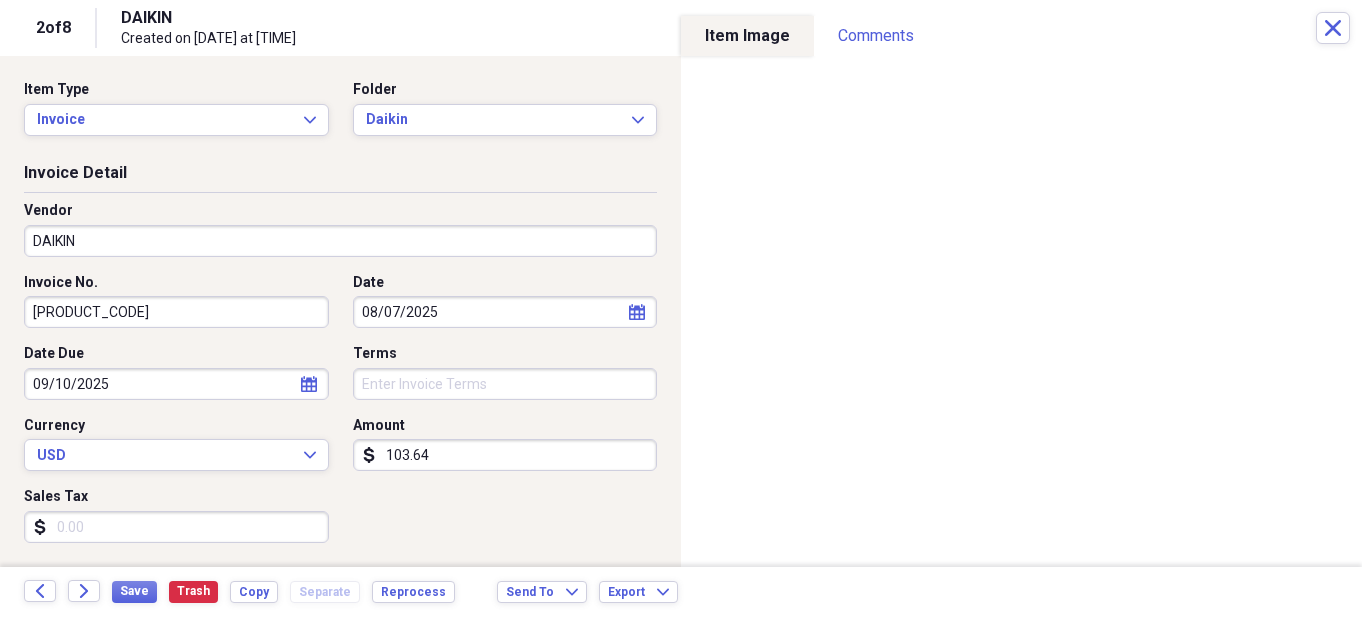 scroll, scrollTop: 0, scrollLeft: 0, axis: both 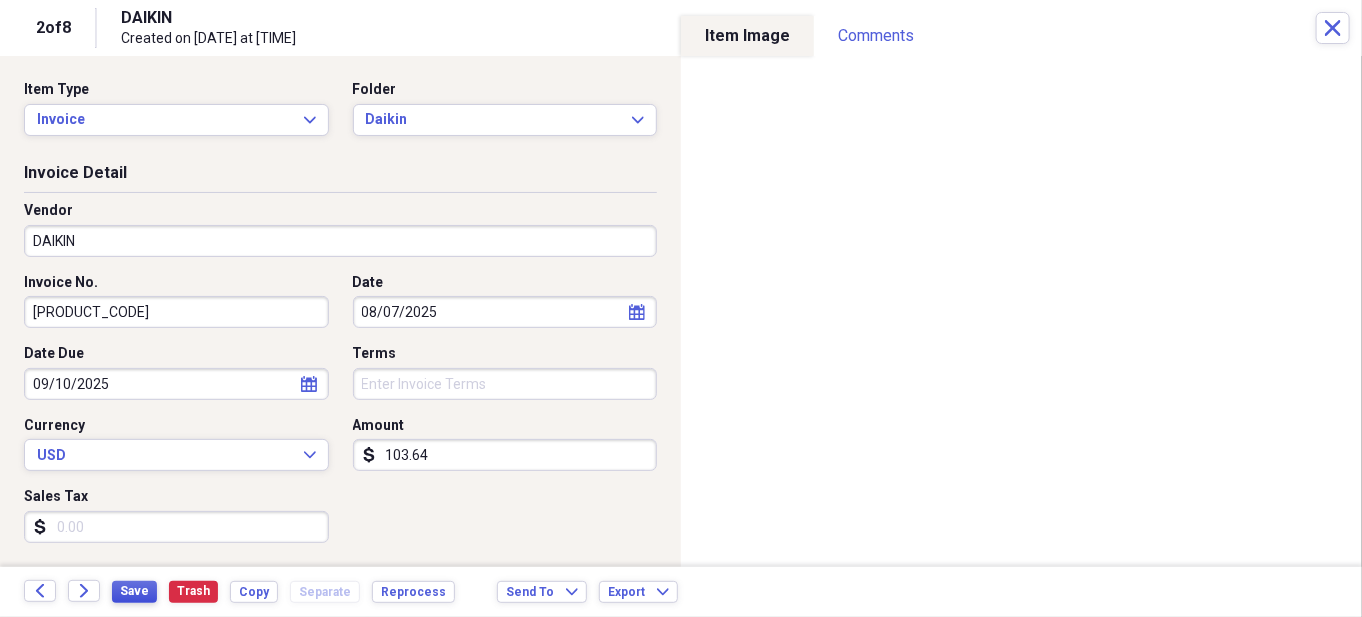 click on "Save" at bounding box center (134, 591) 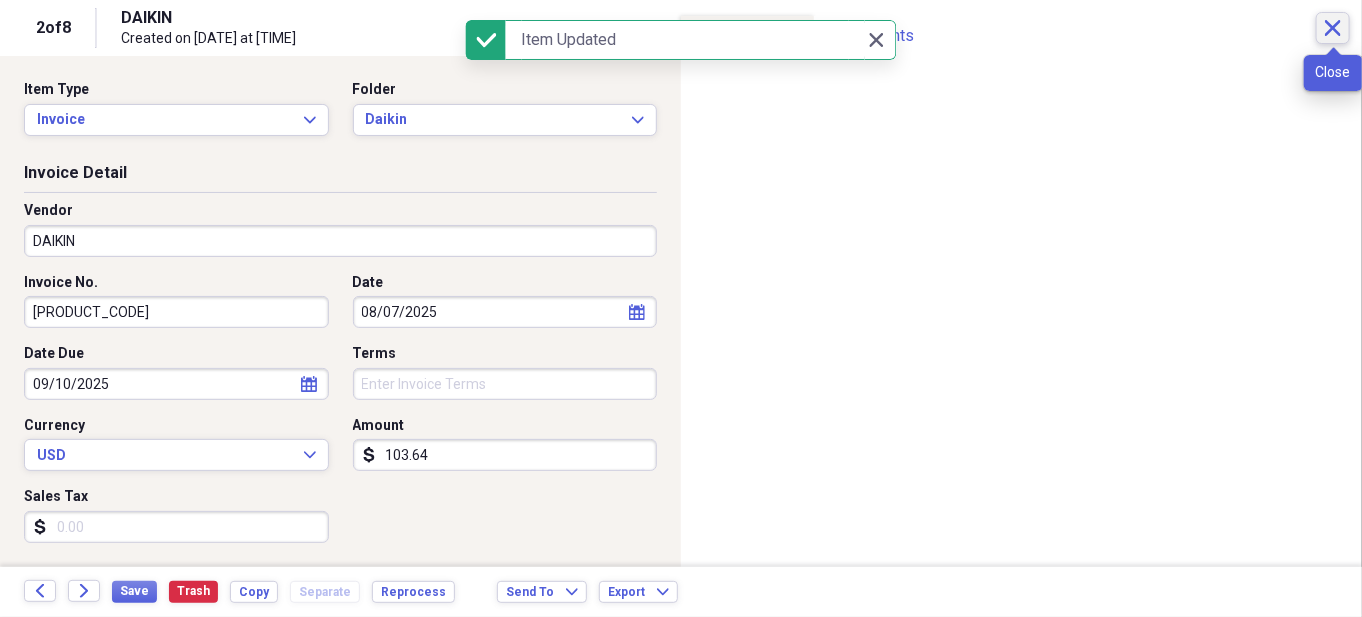 click on "Close" 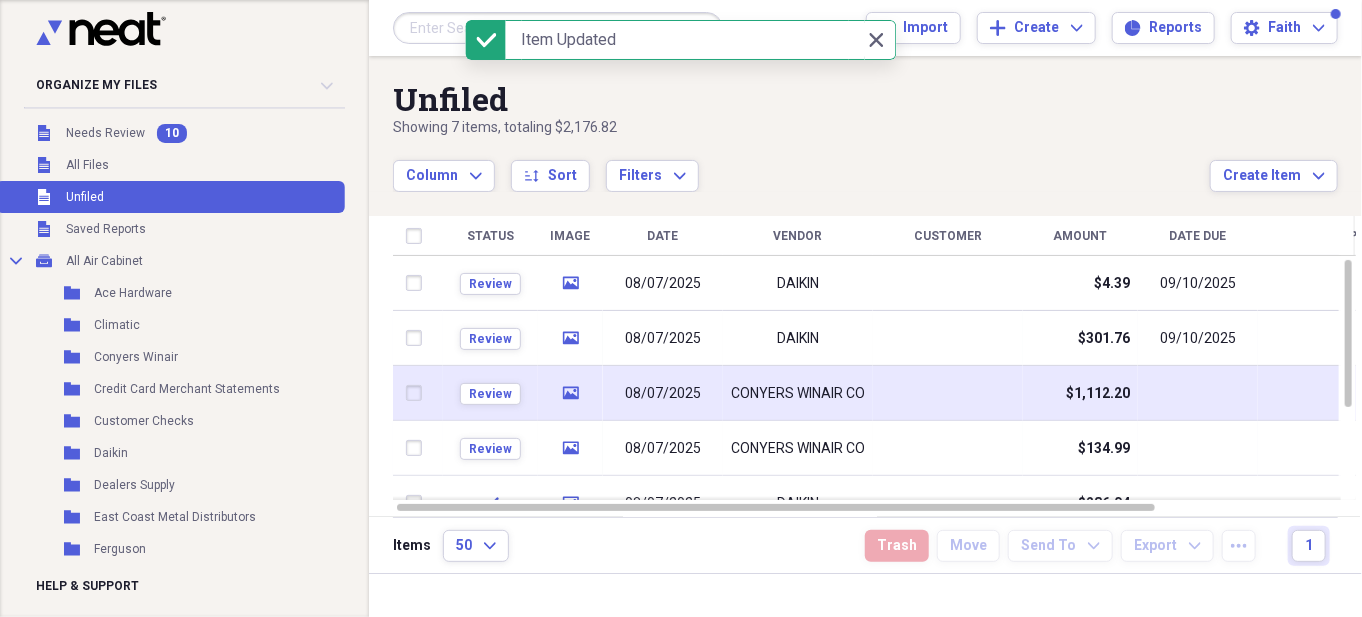 click at bounding box center (948, 393) 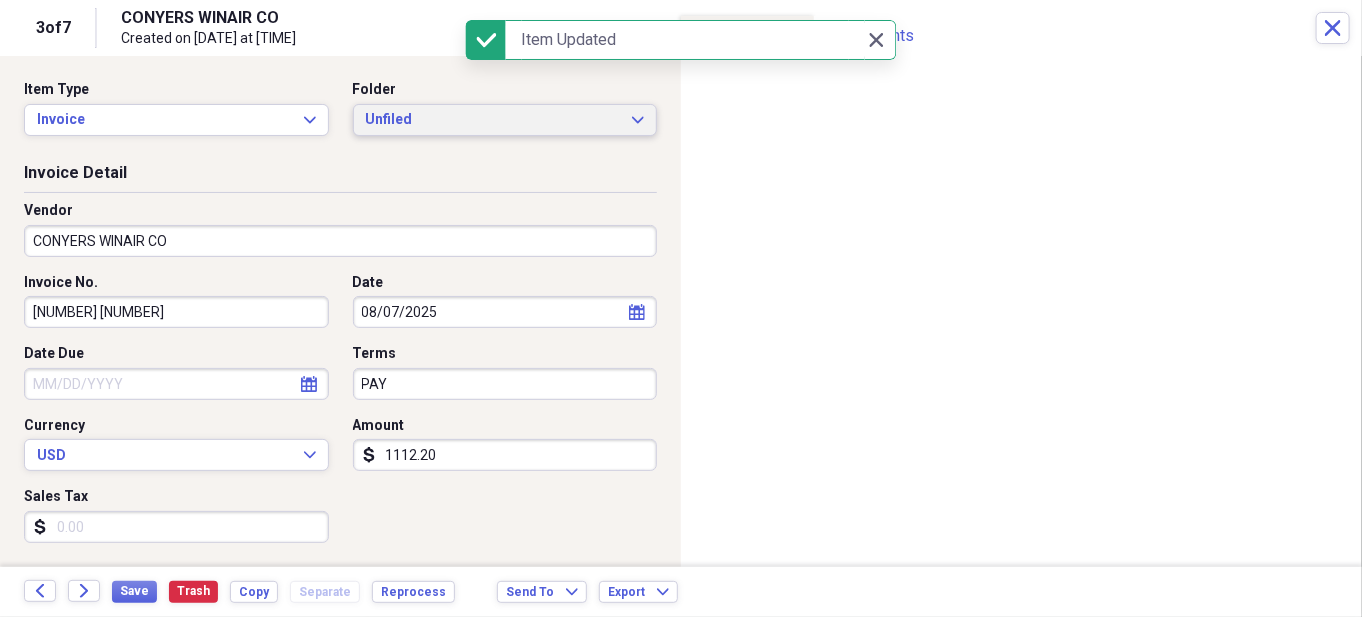 click on "Unfiled" at bounding box center [493, 120] 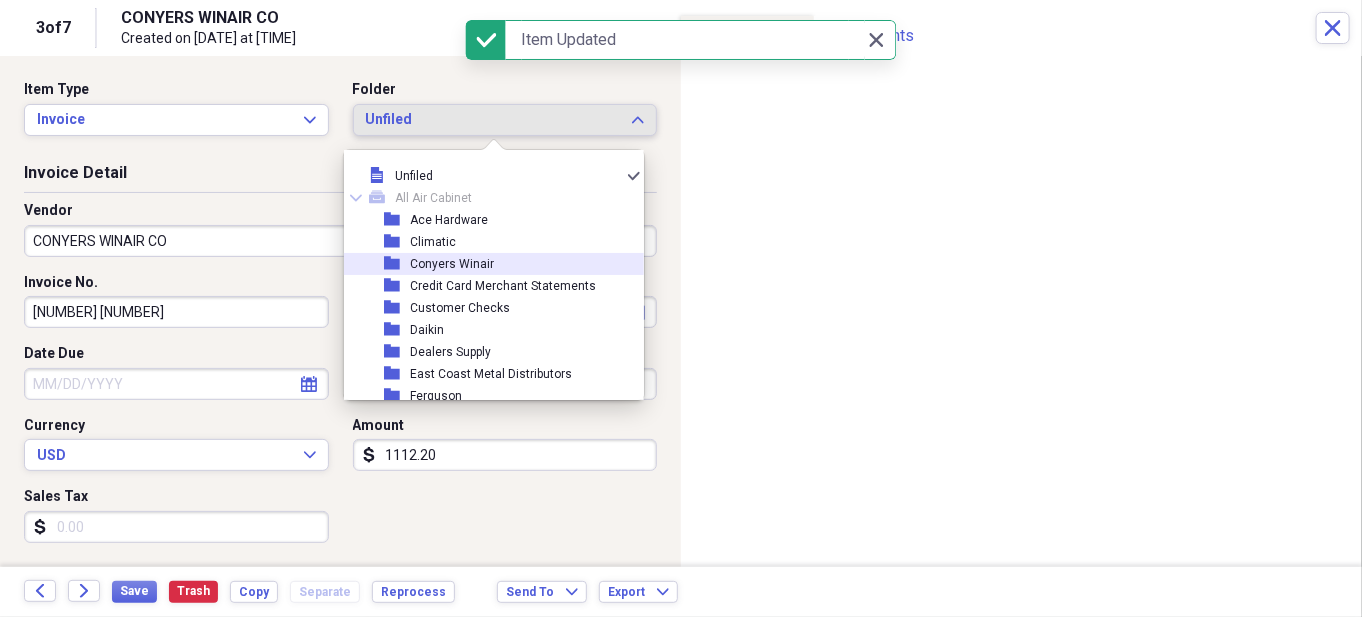 click on "Conyers Winair" at bounding box center (452, 264) 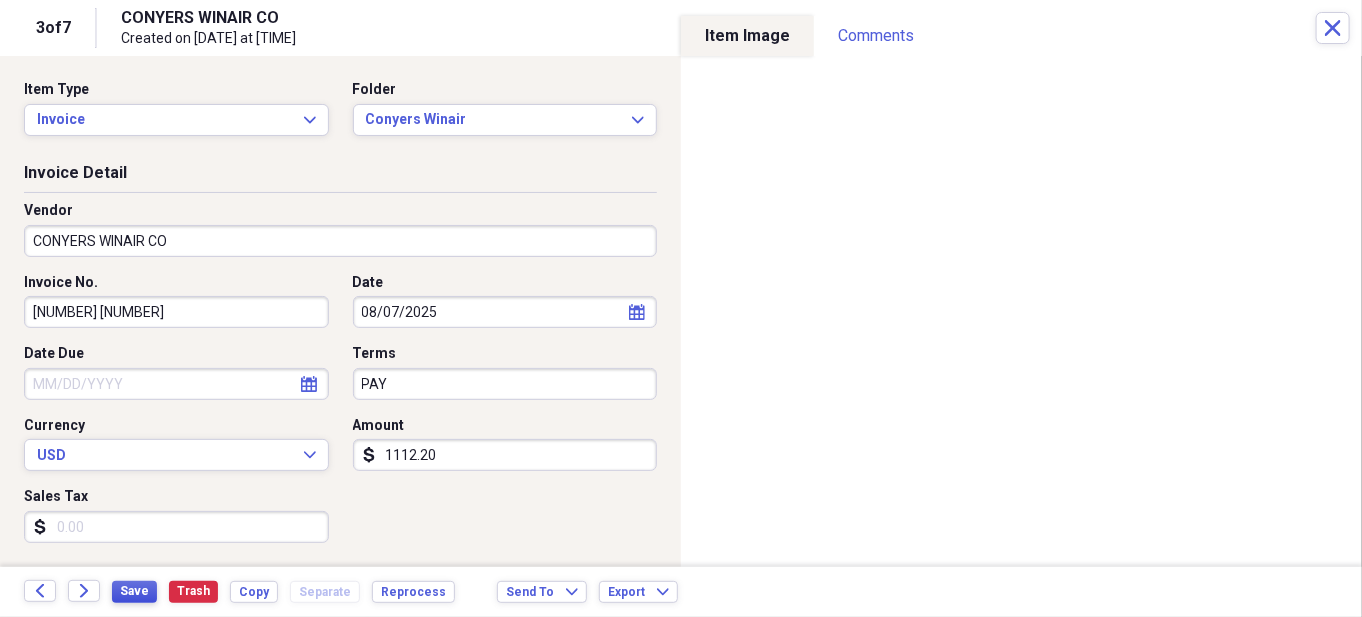 click on "Save" at bounding box center [134, 591] 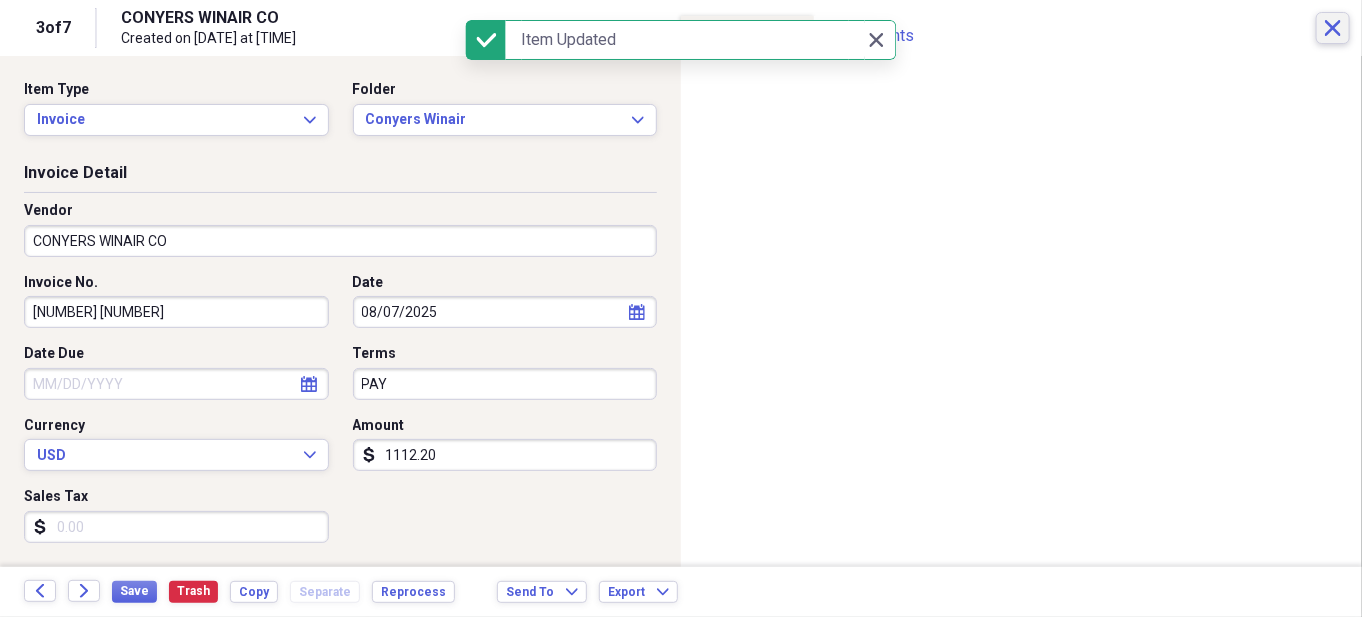 click 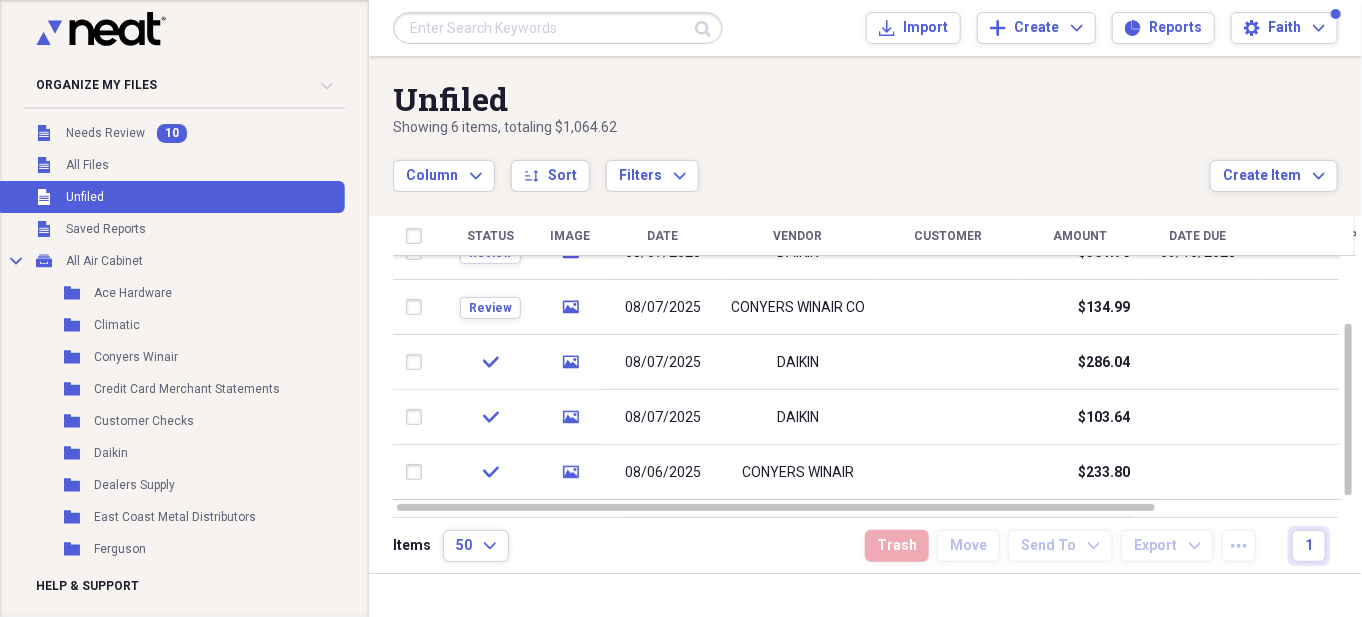 click on "Vendor" at bounding box center [798, 236] 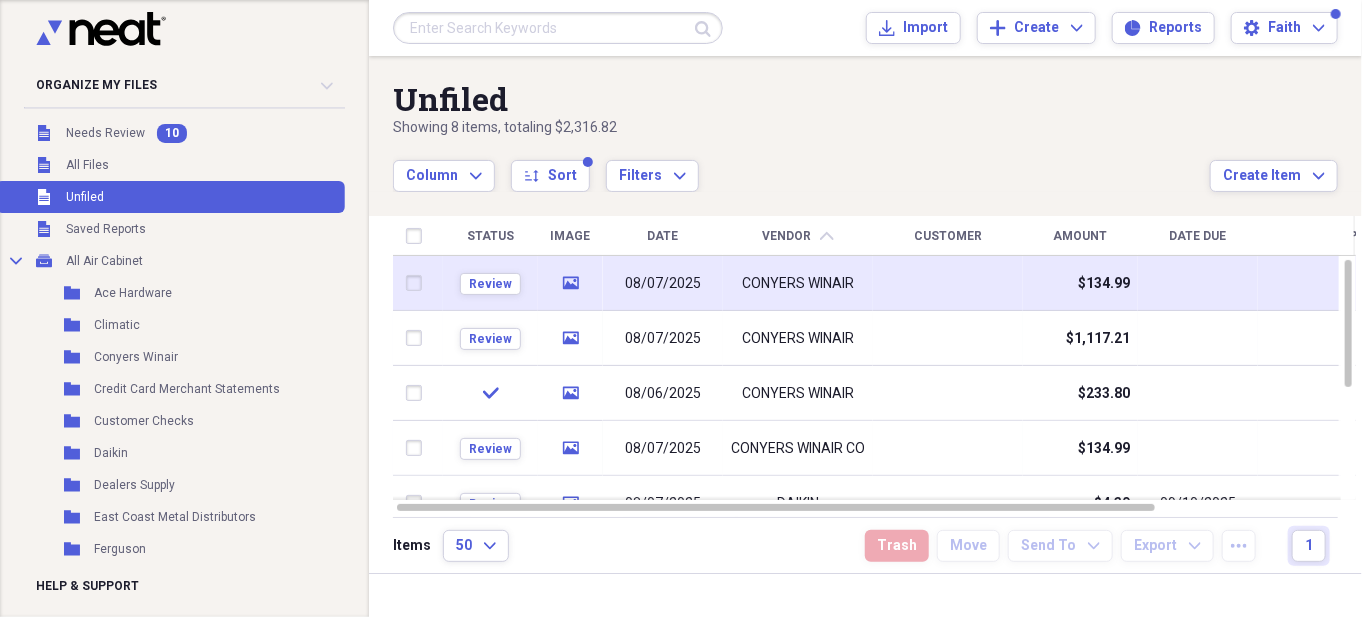 click on "CONYERS WINAIR" at bounding box center (798, 284) 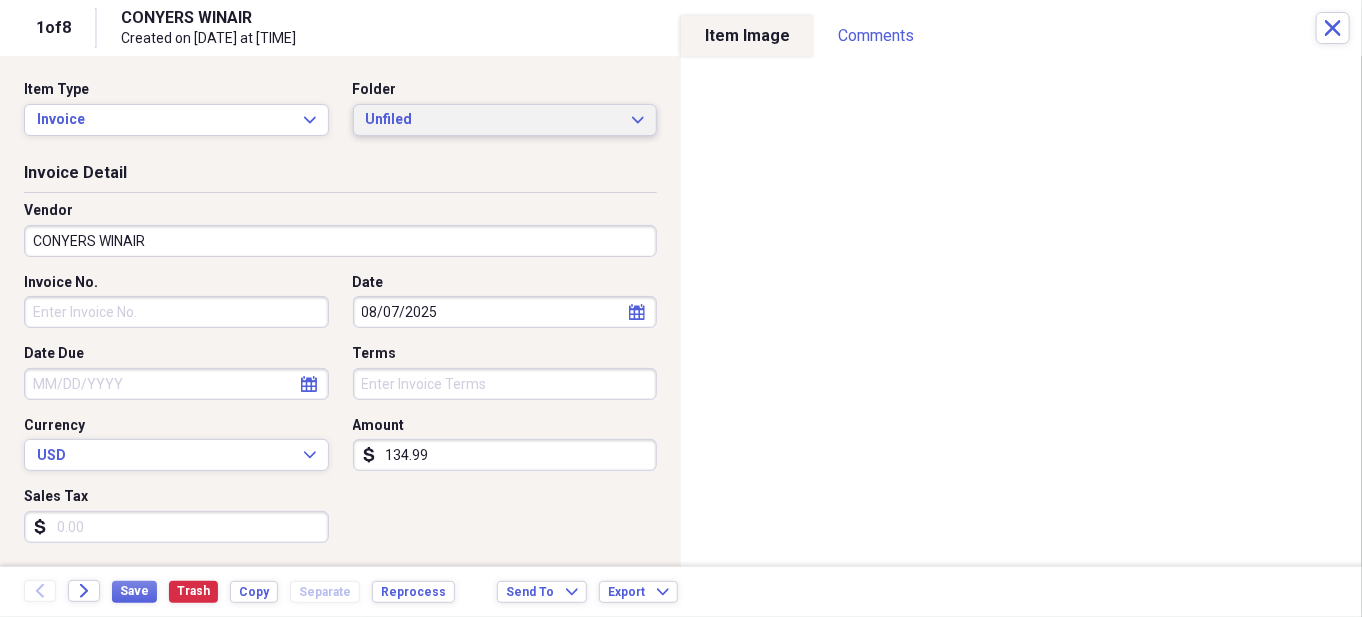click on "Unfiled" at bounding box center [493, 120] 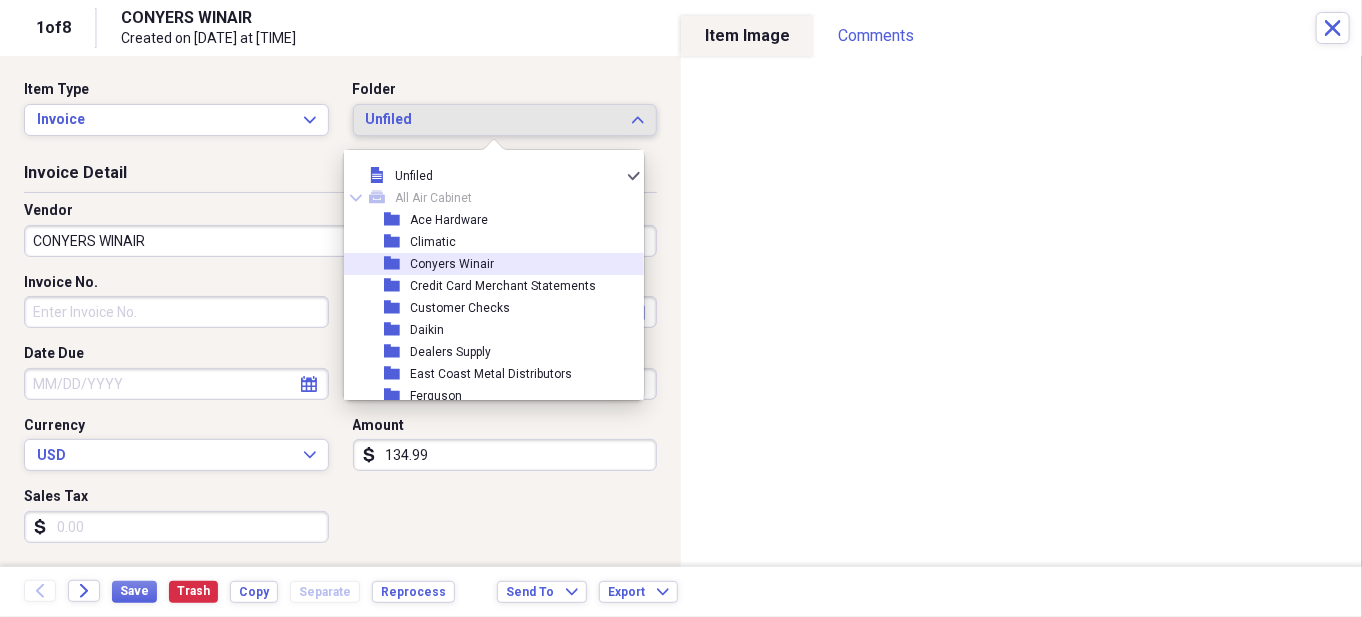 click on "Conyers Winair" at bounding box center (452, 264) 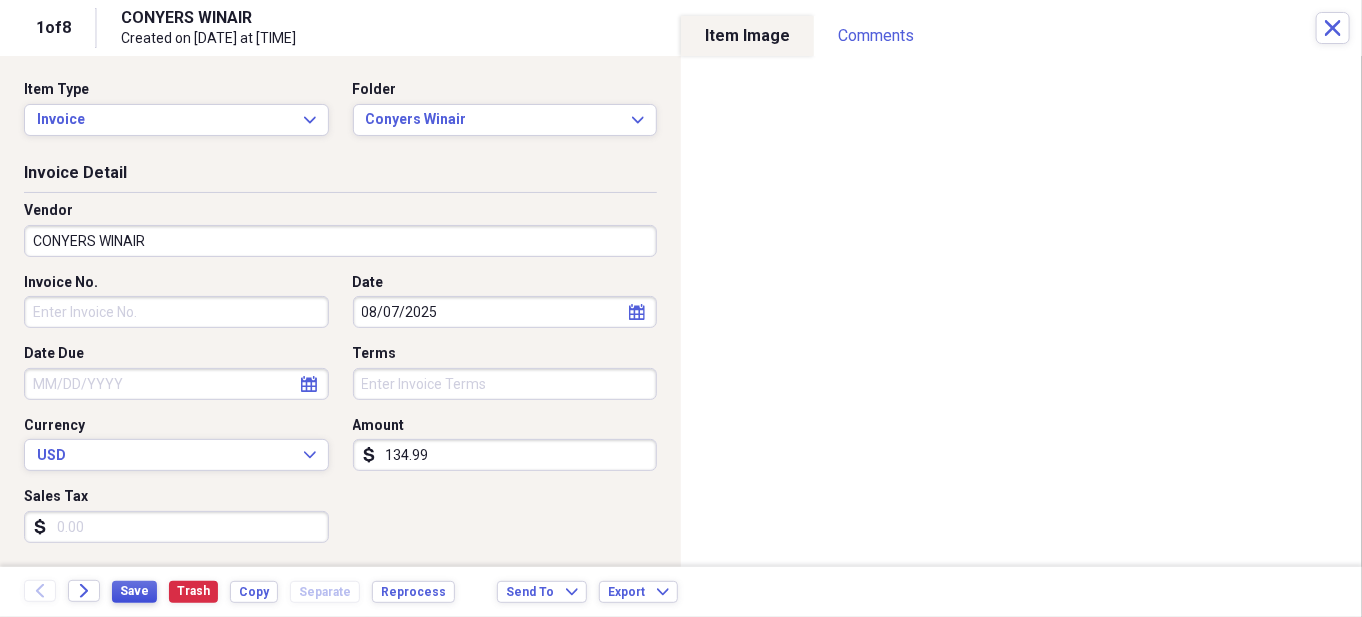 click on "Save" at bounding box center [134, 591] 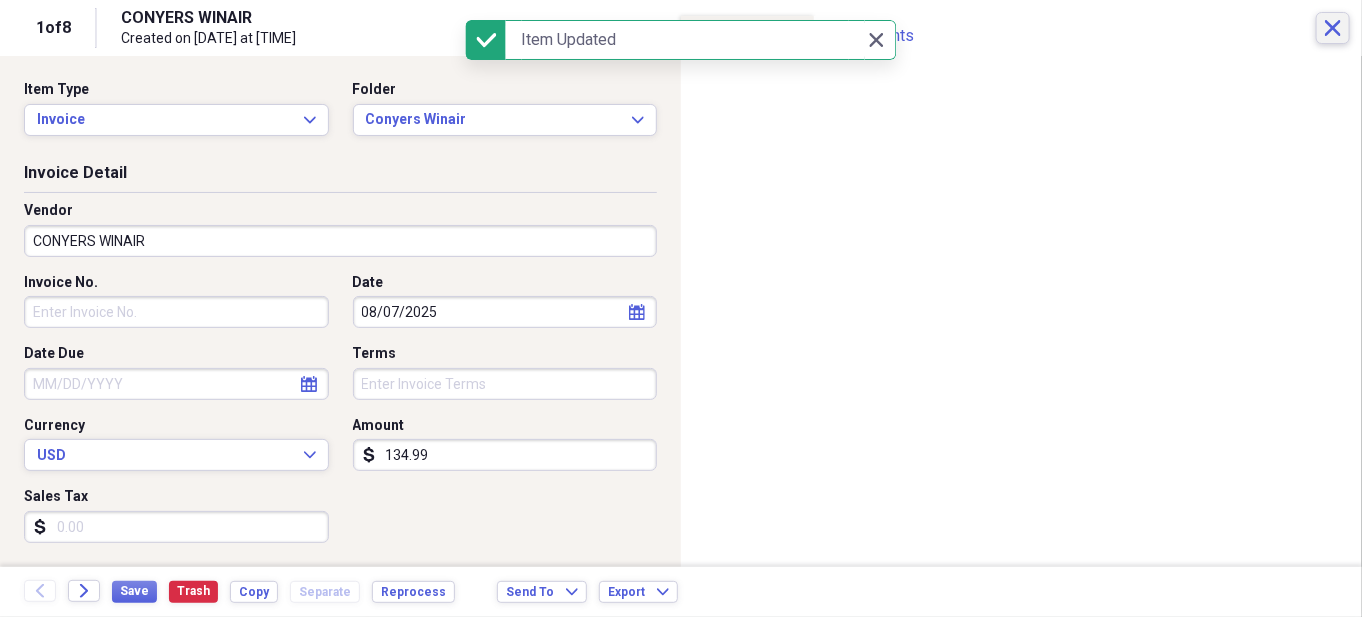 click on "Close" 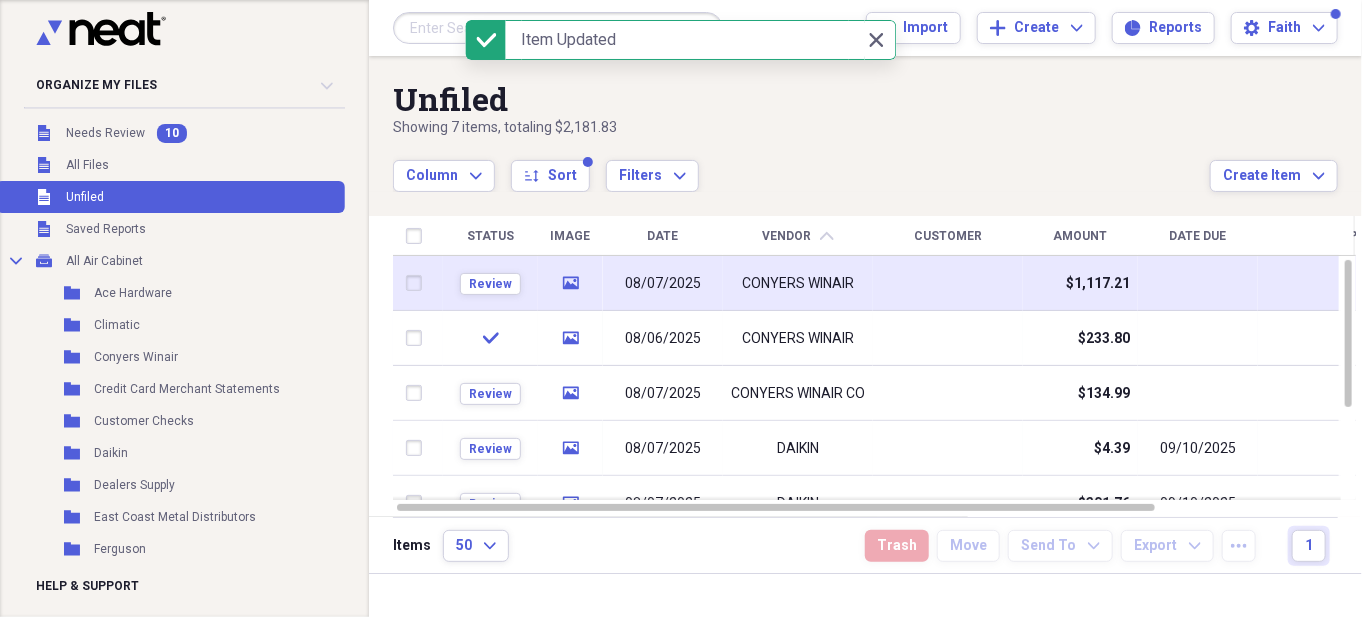 click on "08/07/2025" at bounding box center [663, 284] 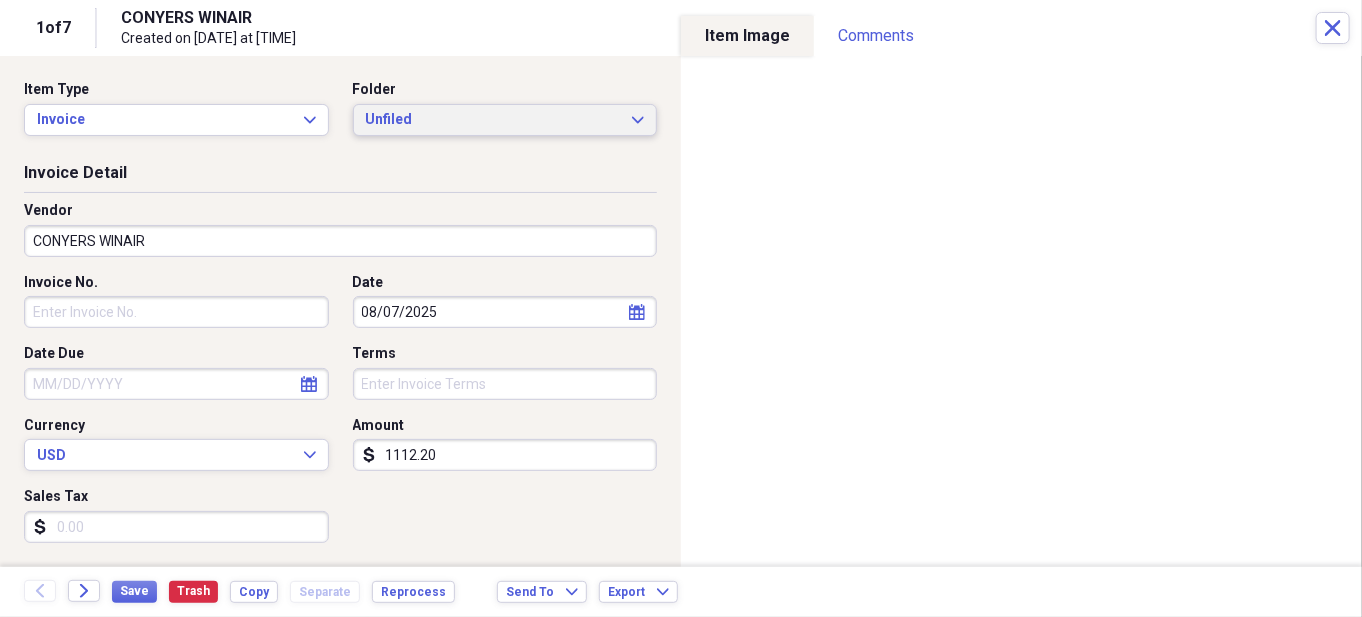 type on "1112.20" 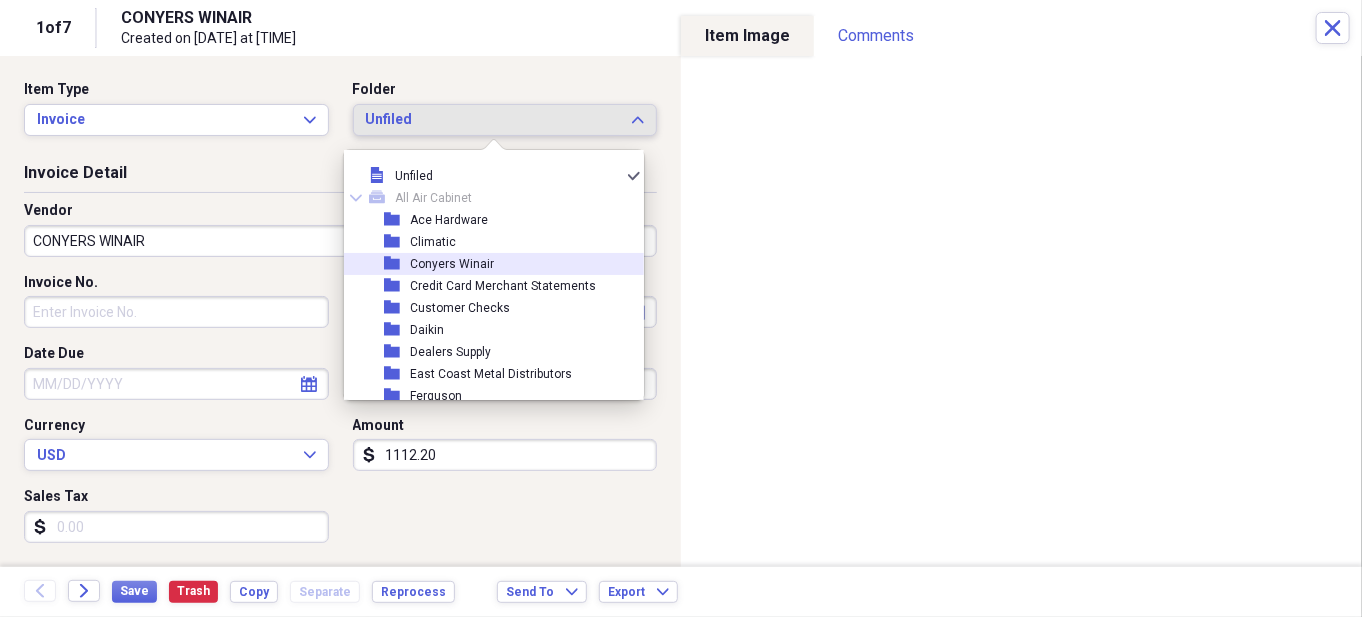 drag, startPoint x: 437, startPoint y: 258, endPoint x: 414, endPoint y: 277, distance: 29.832869 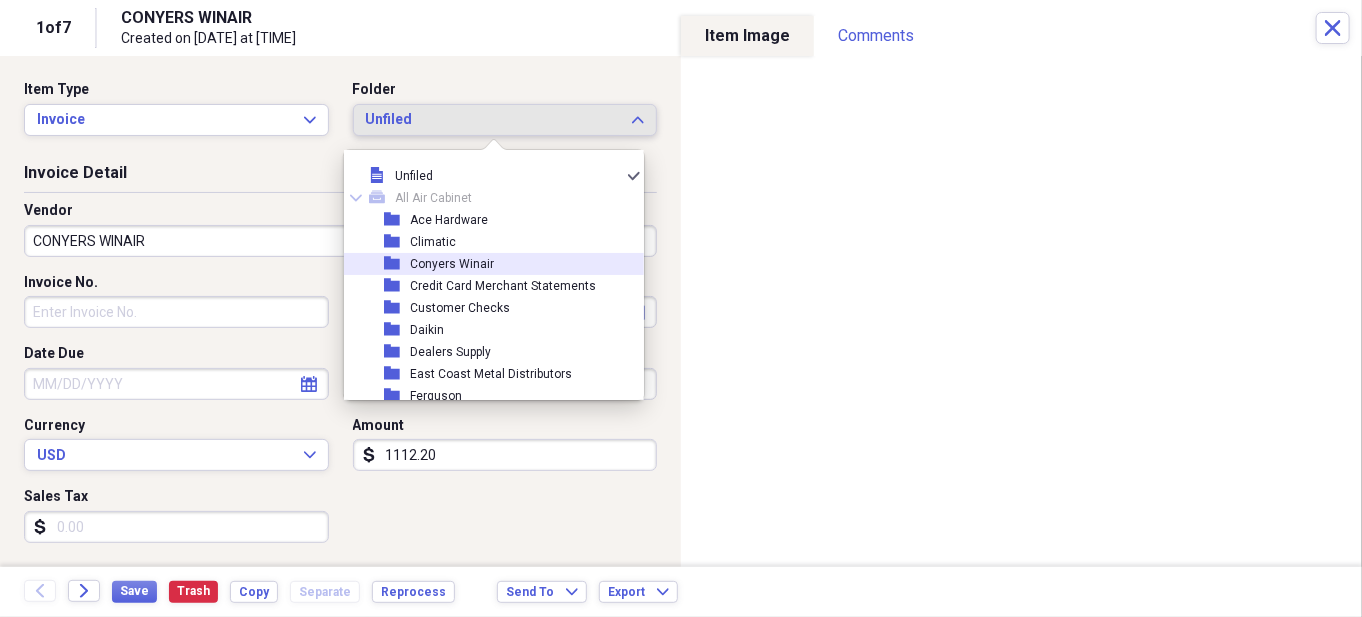click on "Conyers Winair" at bounding box center (452, 264) 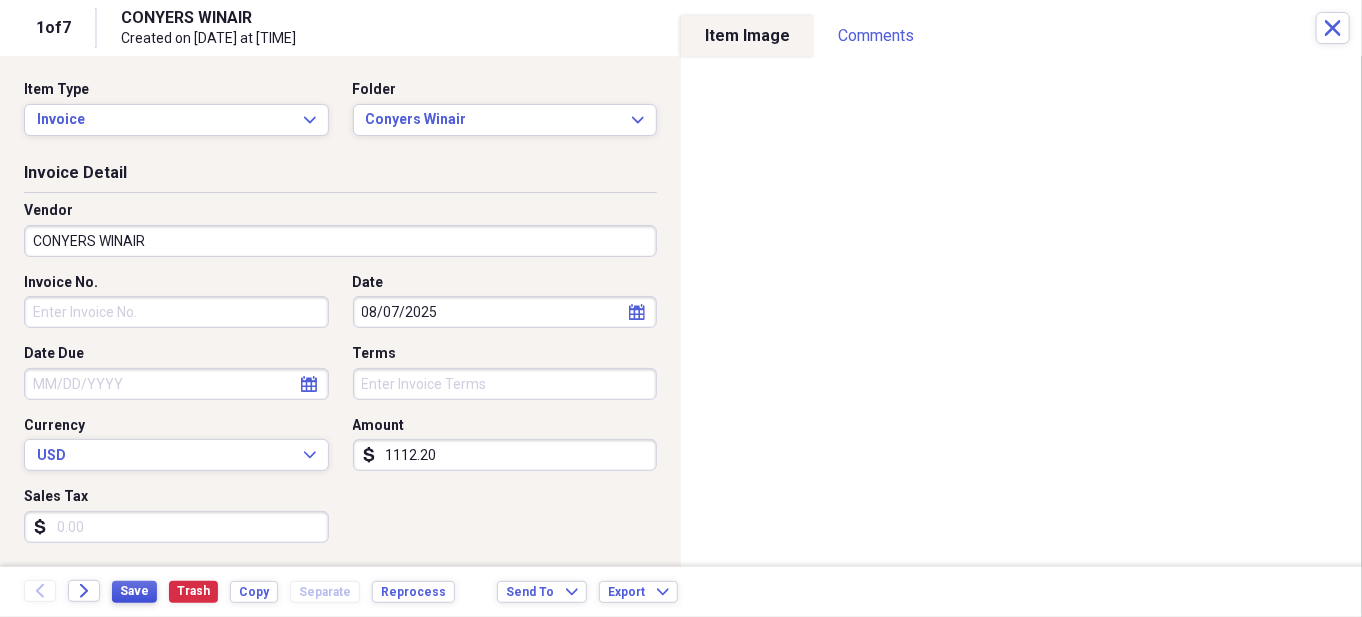 click on "Save" at bounding box center (134, 591) 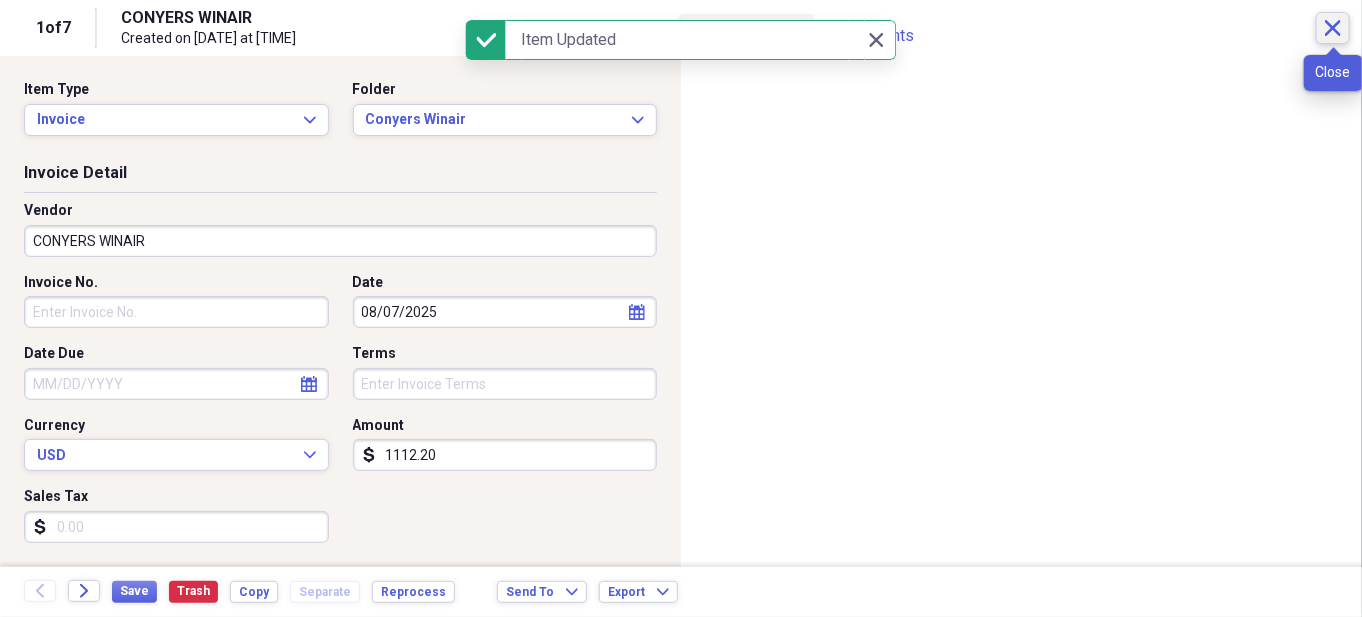 click 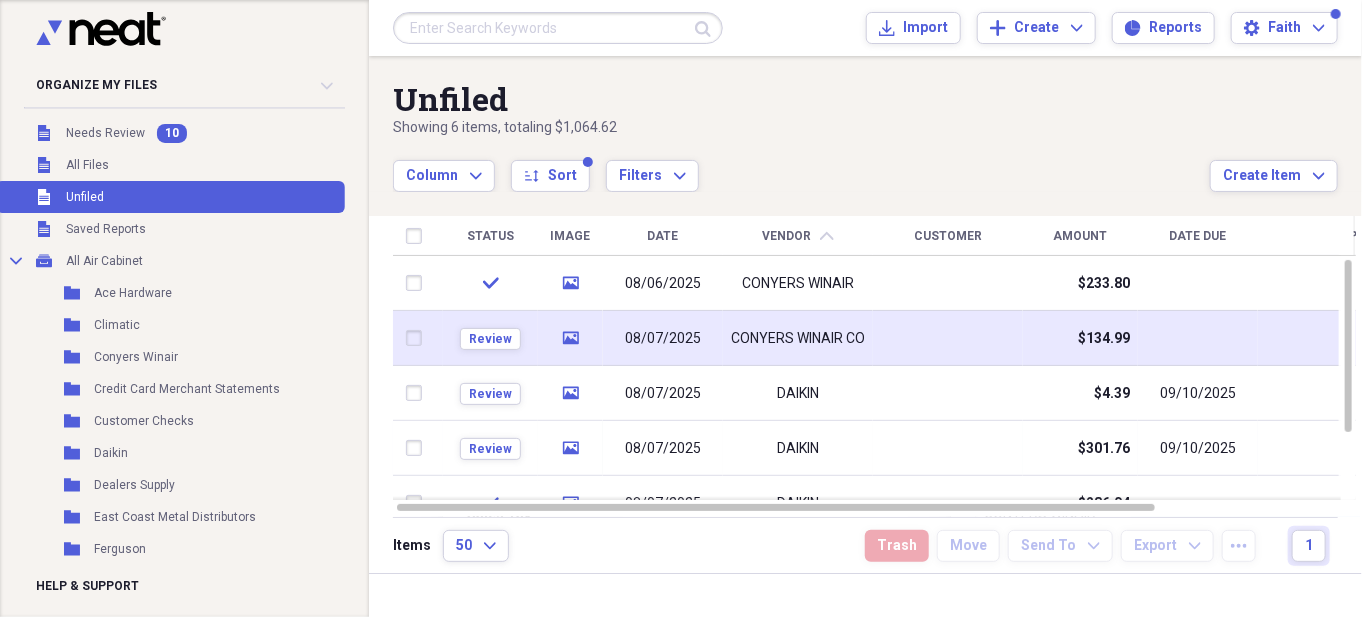 click at bounding box center [948, 338] 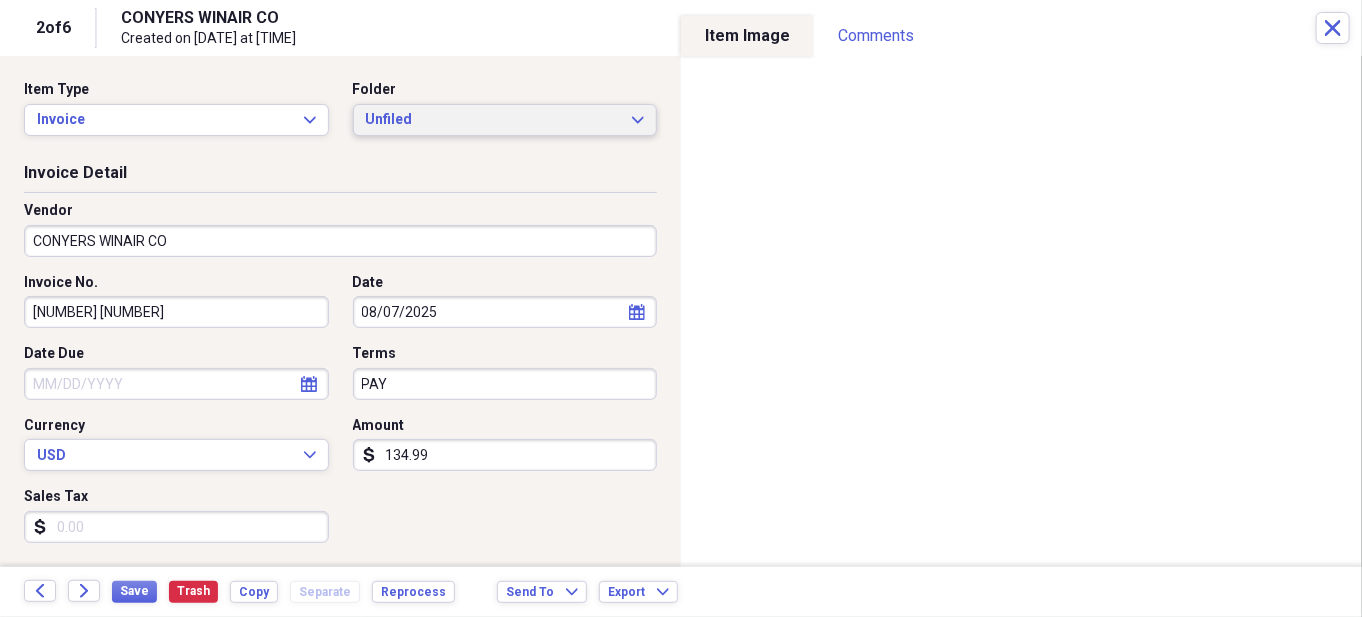 click on "Unfiled" at bounding box center (493, 120) 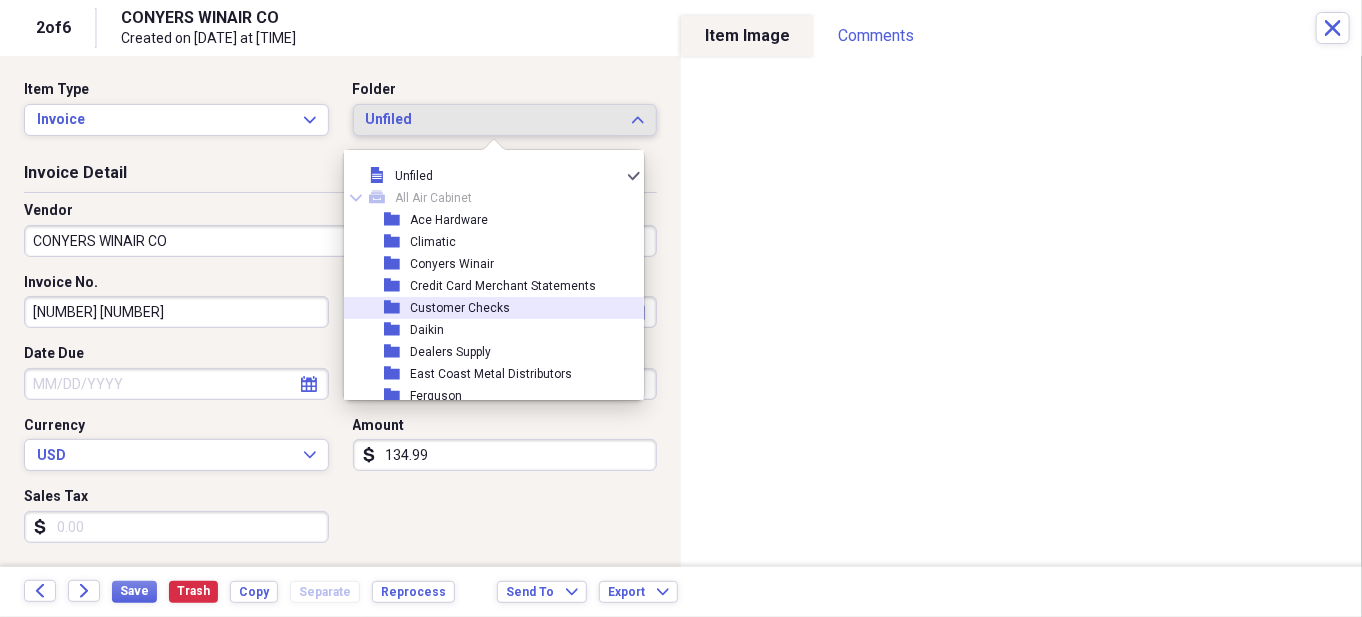 scroll, scrollTop: 32, scrollLeft: 0, axis: vertical 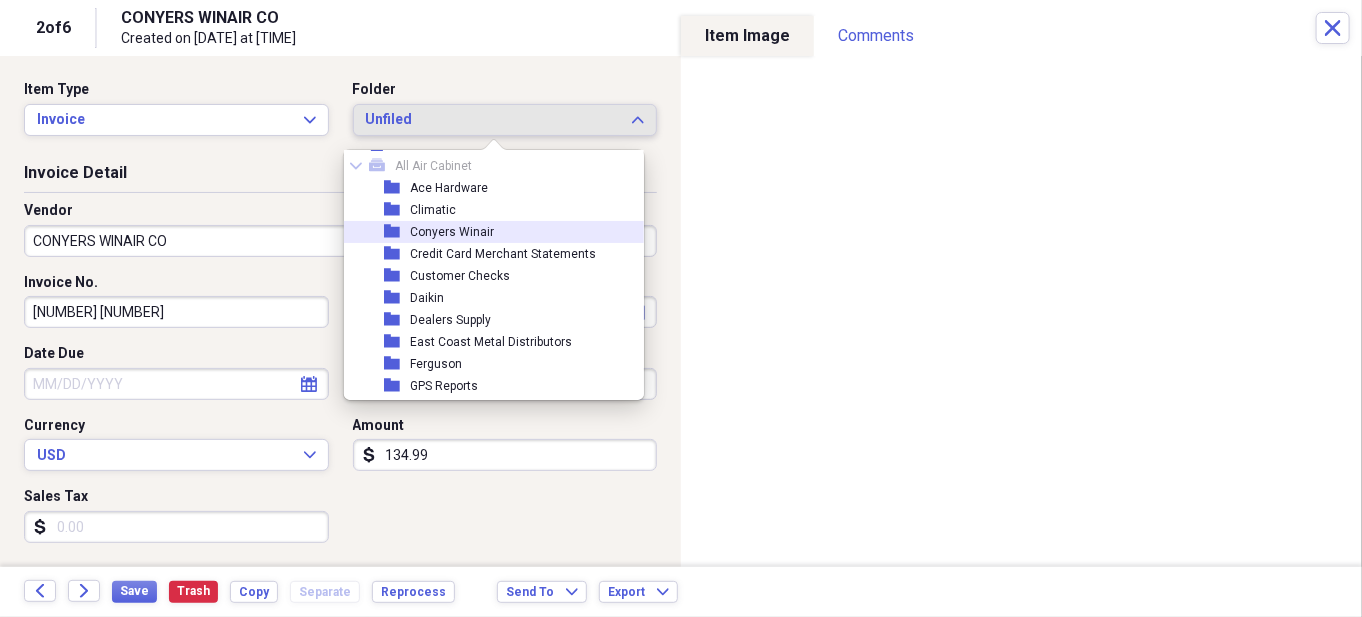 click on "Conyers Winair" at bounding box center [452, 232] 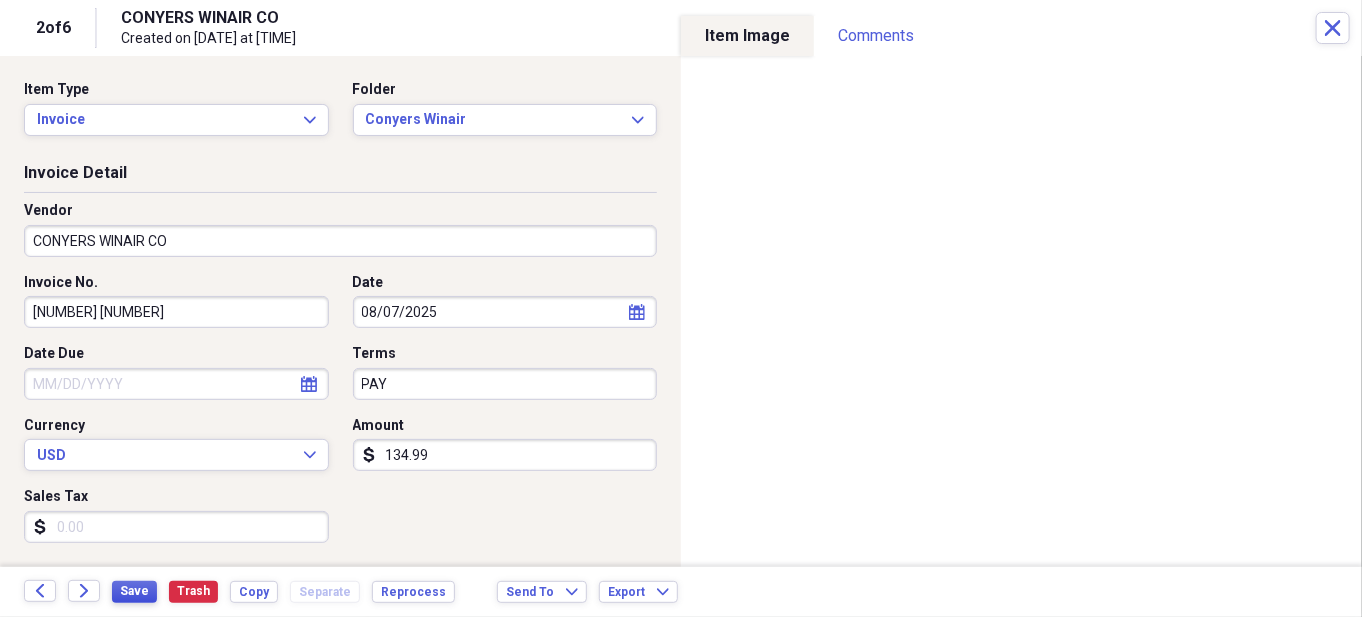 click on "Save" at bounding box center (134, 591) 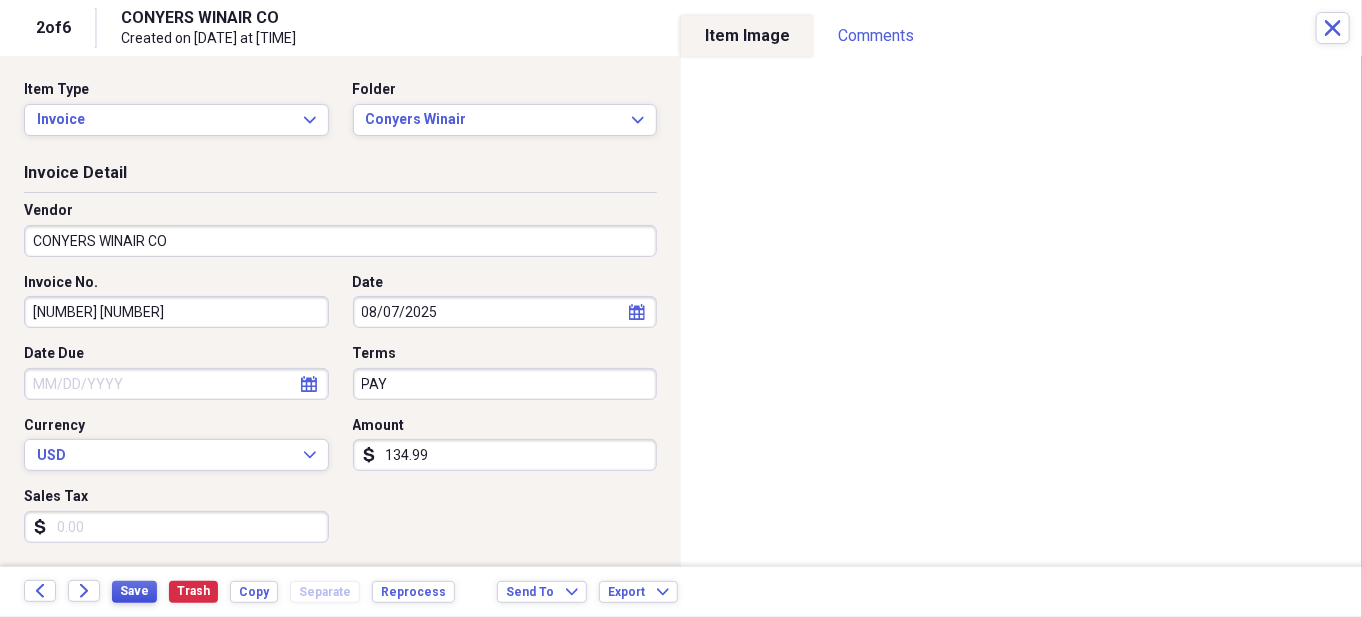 click on "Save" at bounding box center (134, 591) 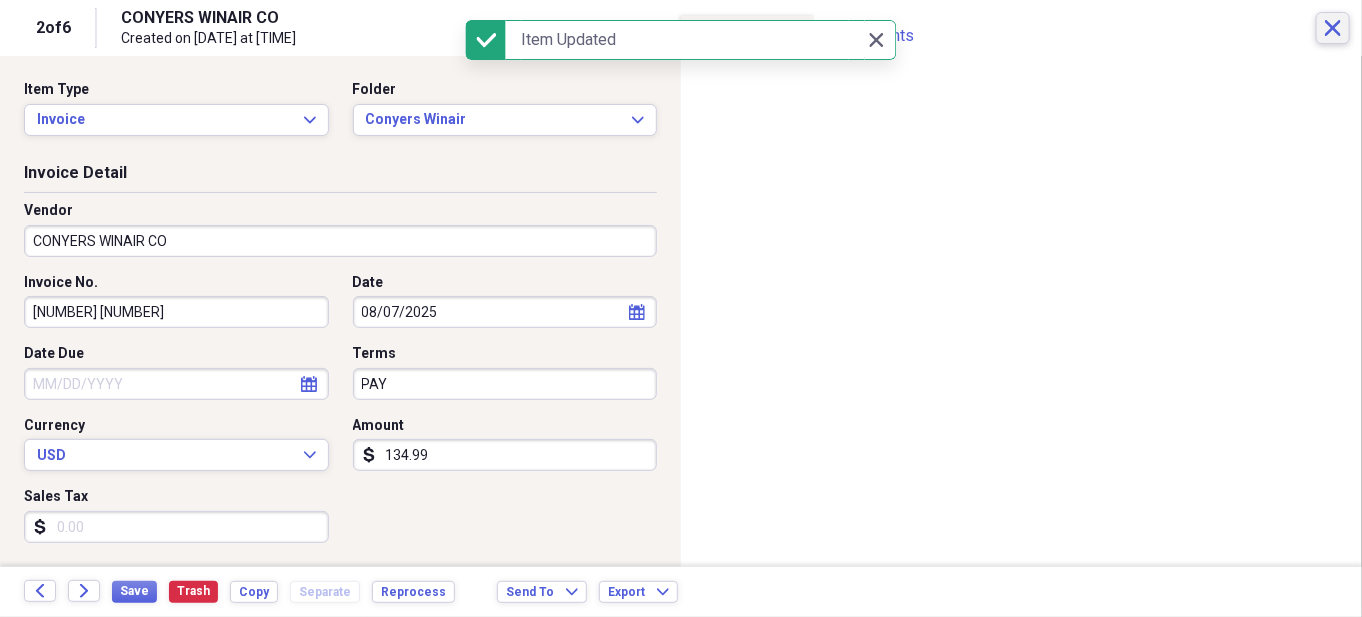click on "Close" 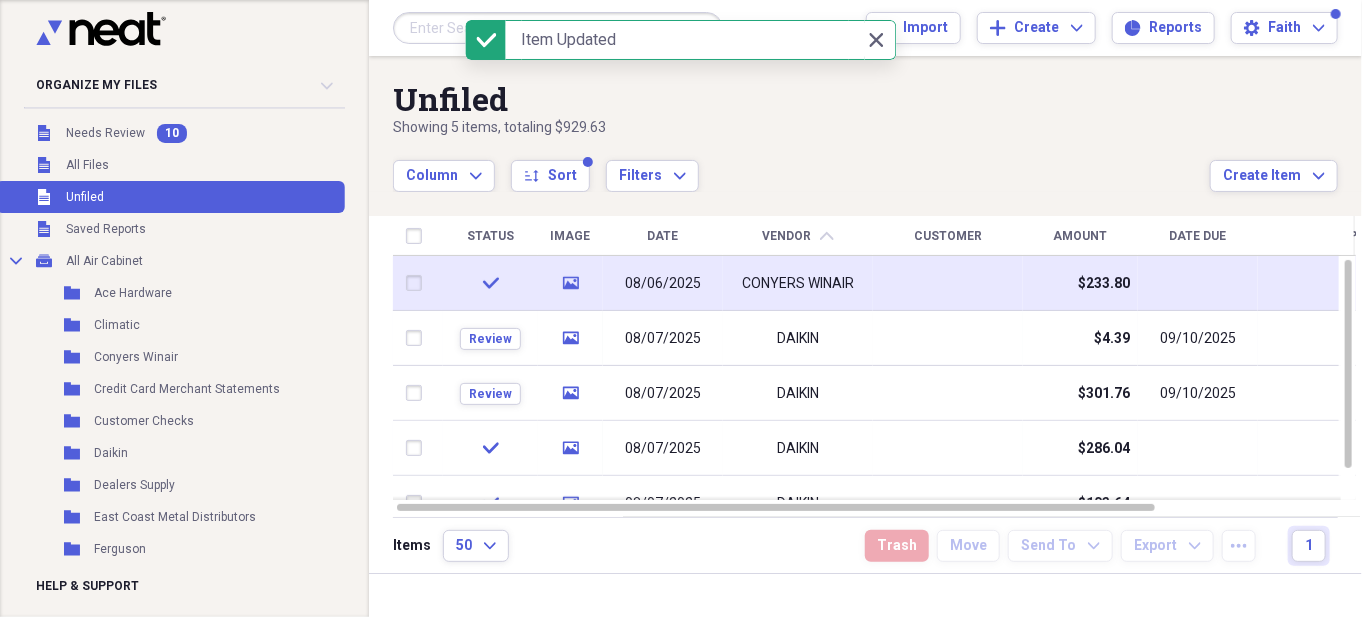 click on "media" 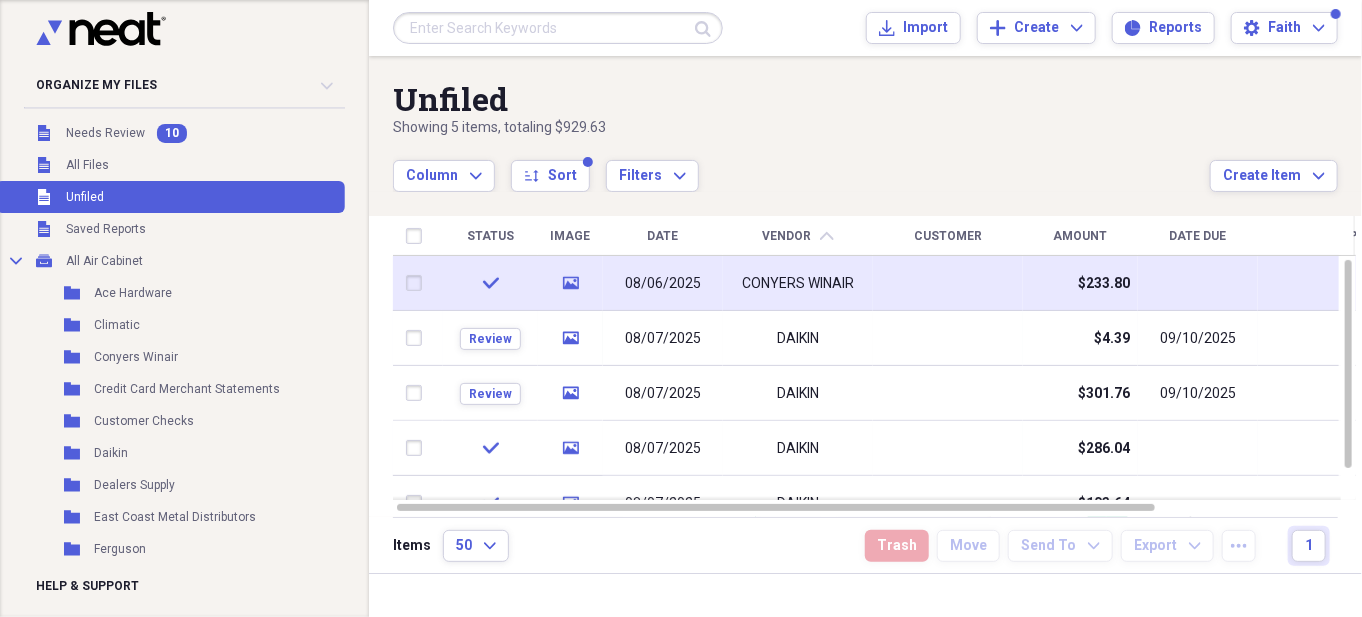 click on "check" at bounding box center (490, 283) 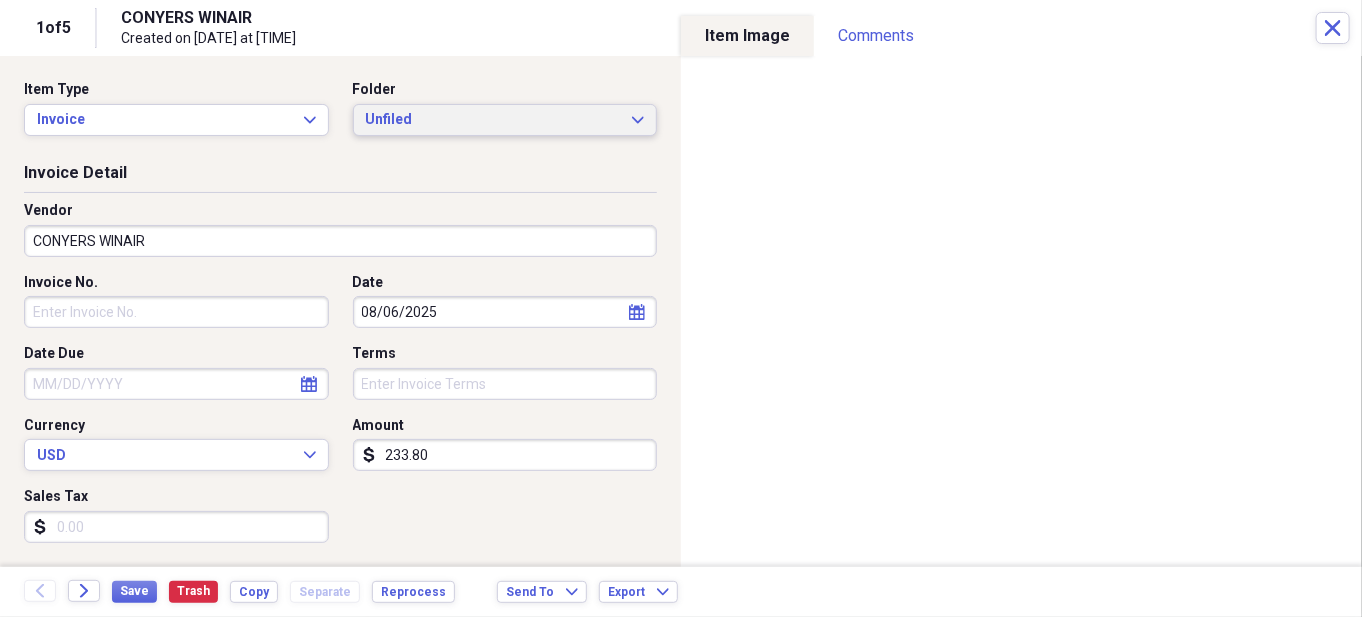 click on "Unfiled" at bounding box center (493, 120) 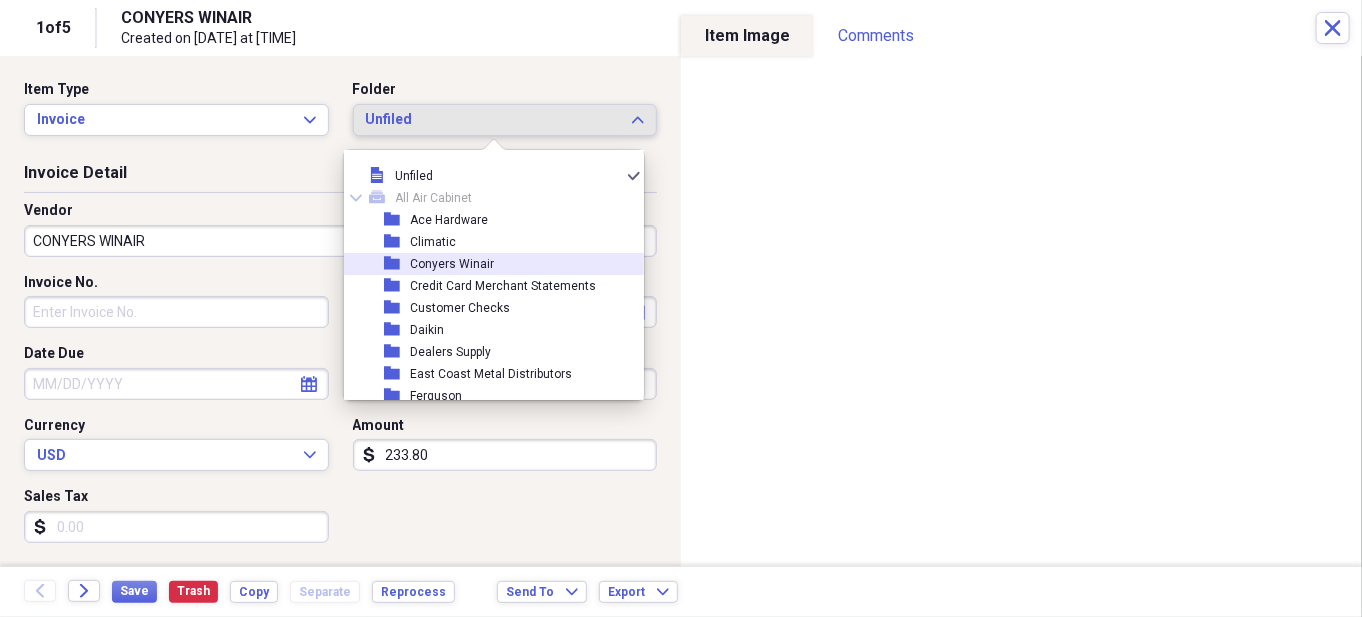 click on "Conyers Winair" at bounding box center [452, 264] 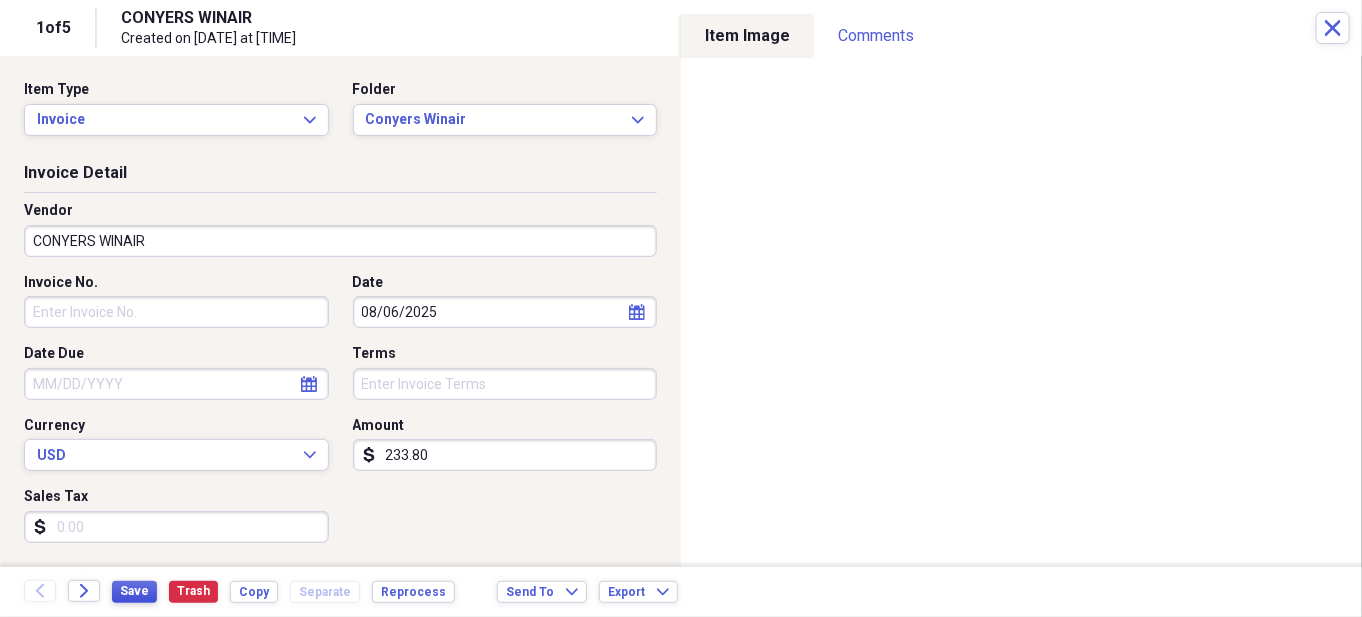 click on "Save" at bounding box center [134, 591] 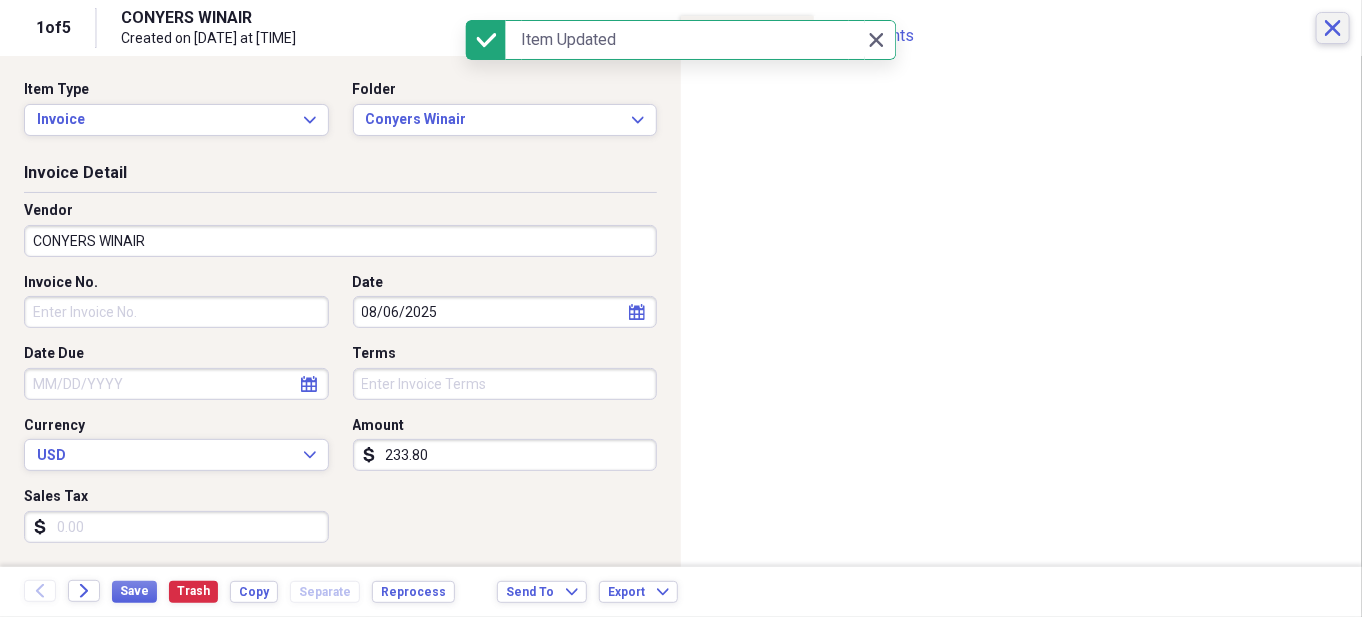click on "Close" 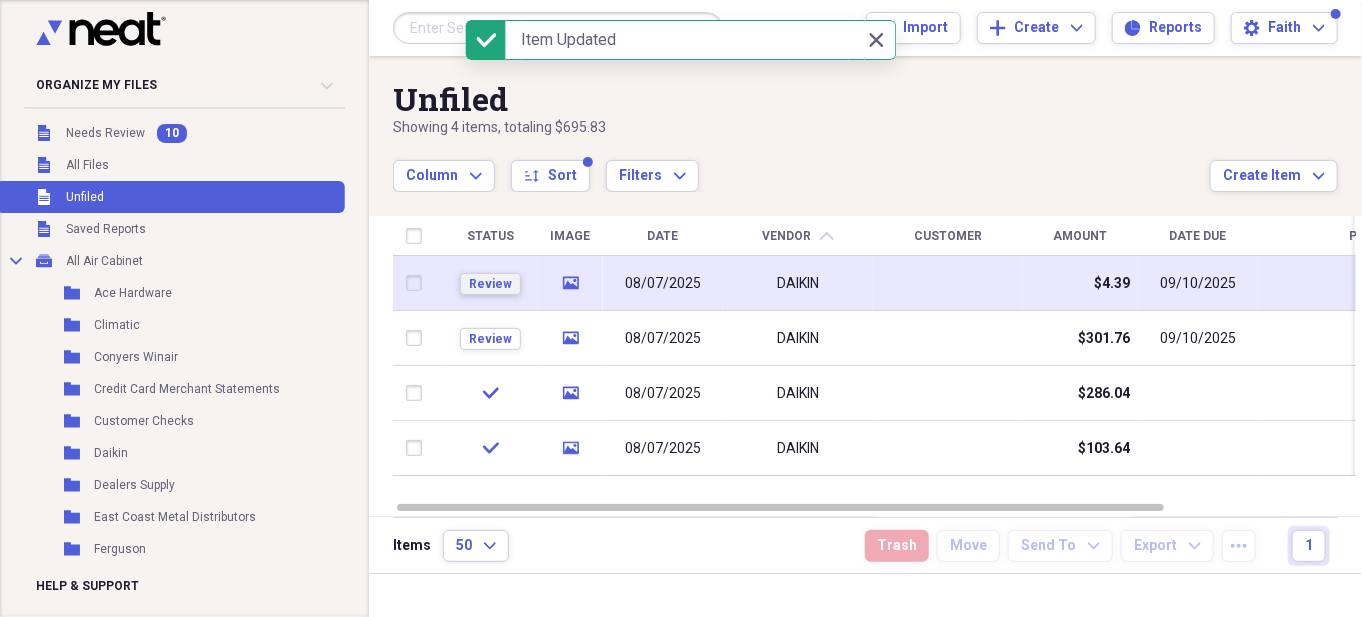 click on "Review" at bounding box center [490, 284] 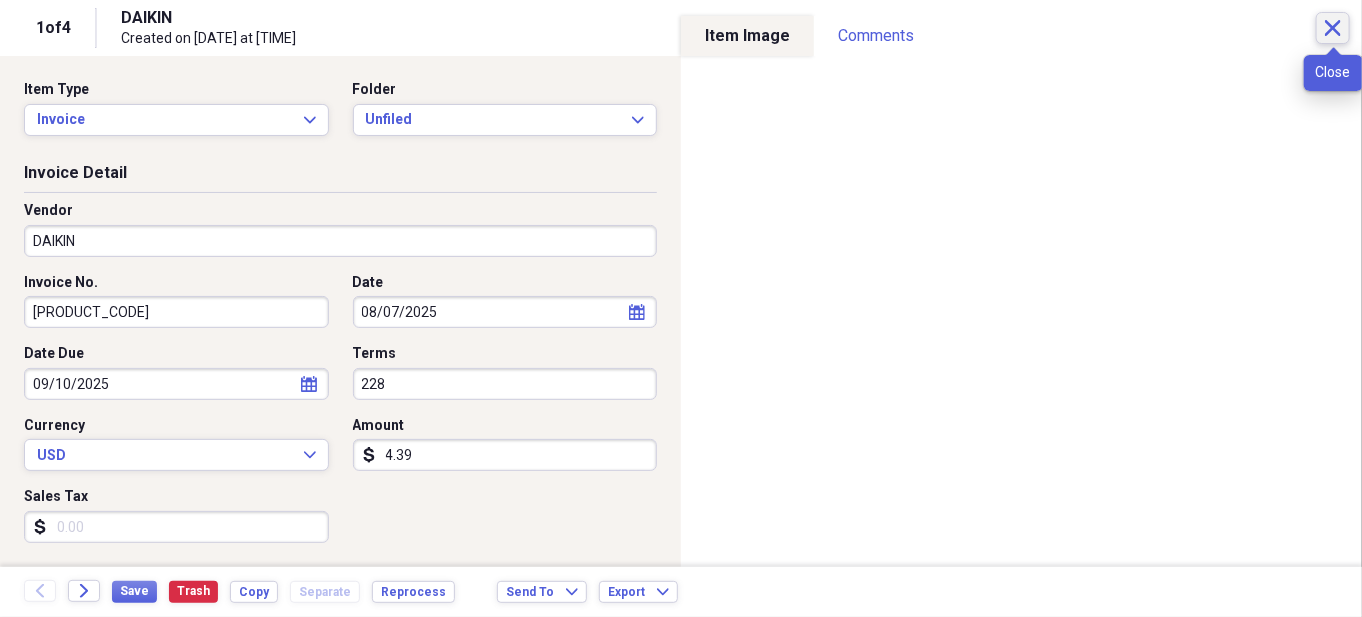 click 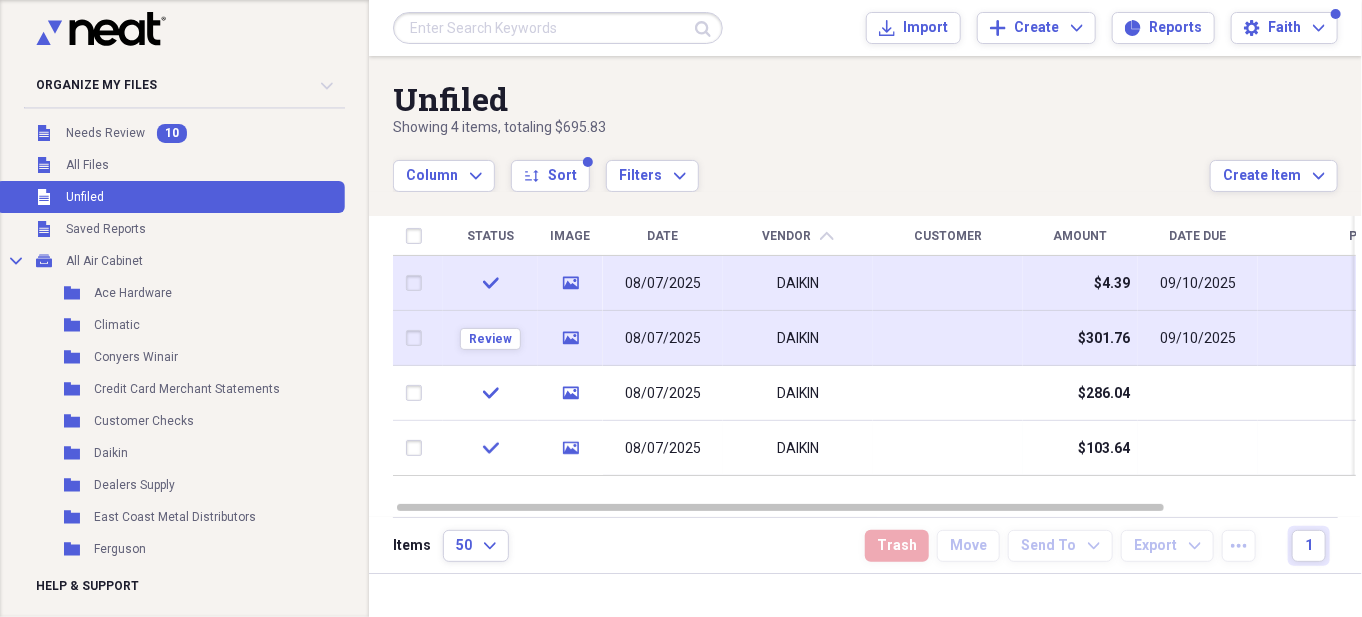 click on "media" 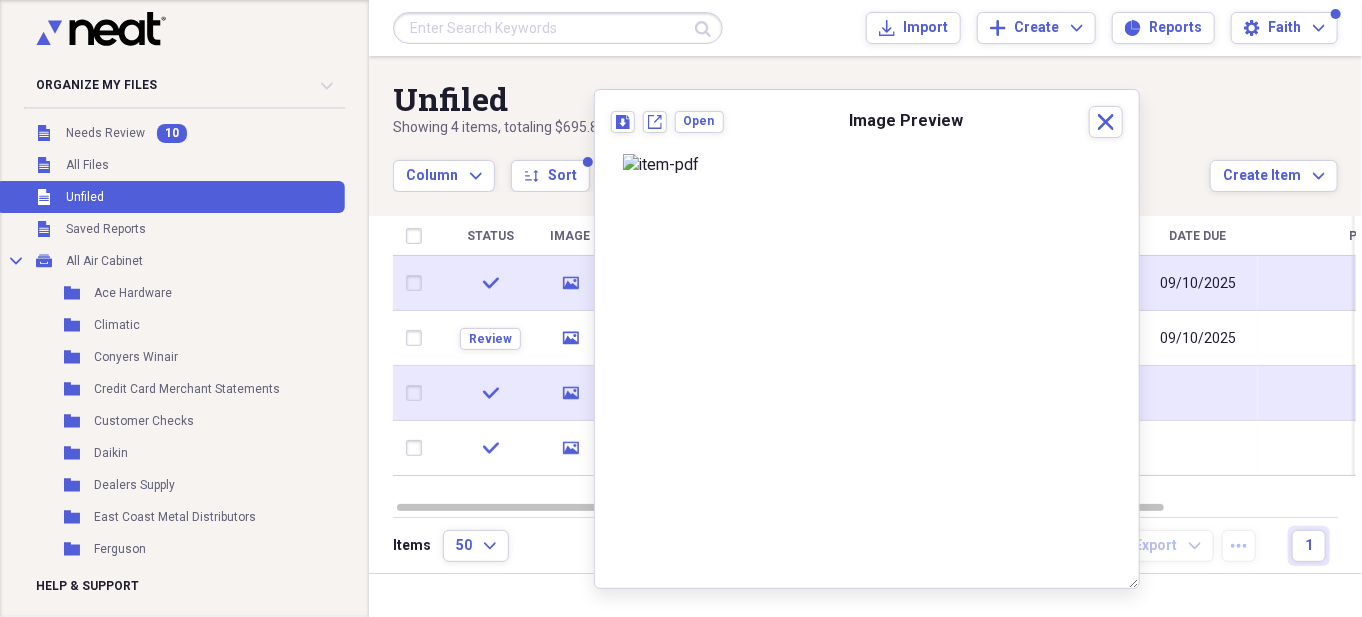 click on "media" 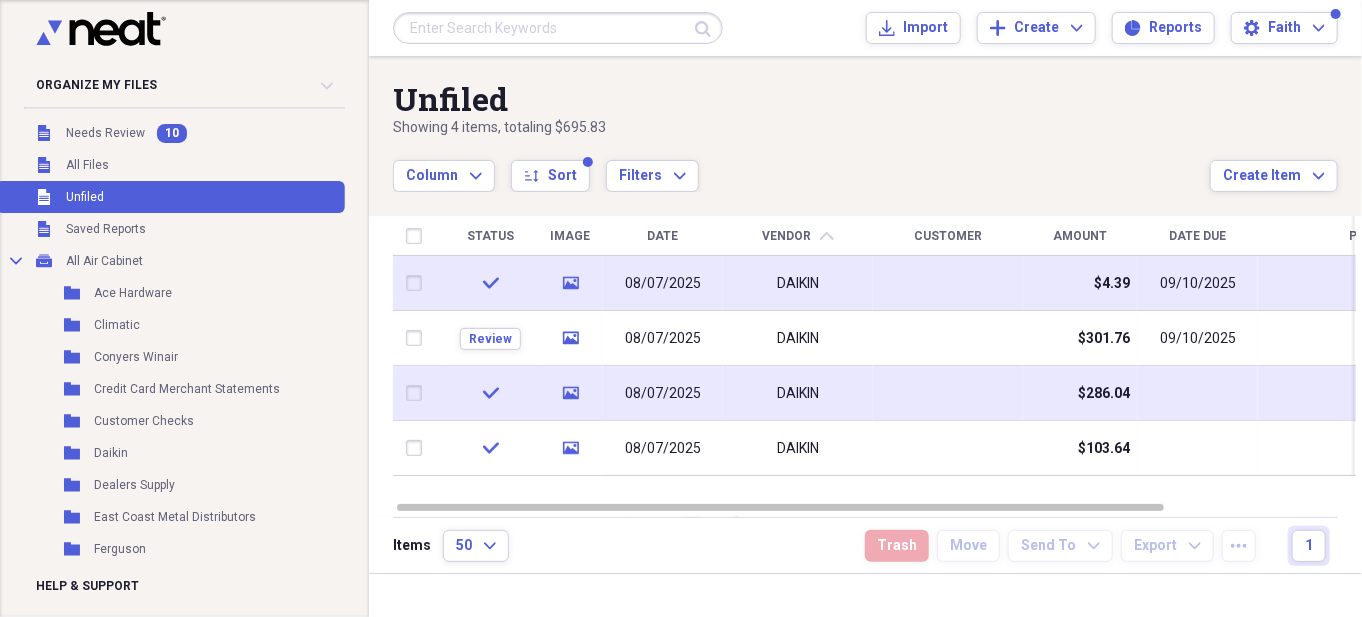 click on "check" at bounding box center (490, 393) 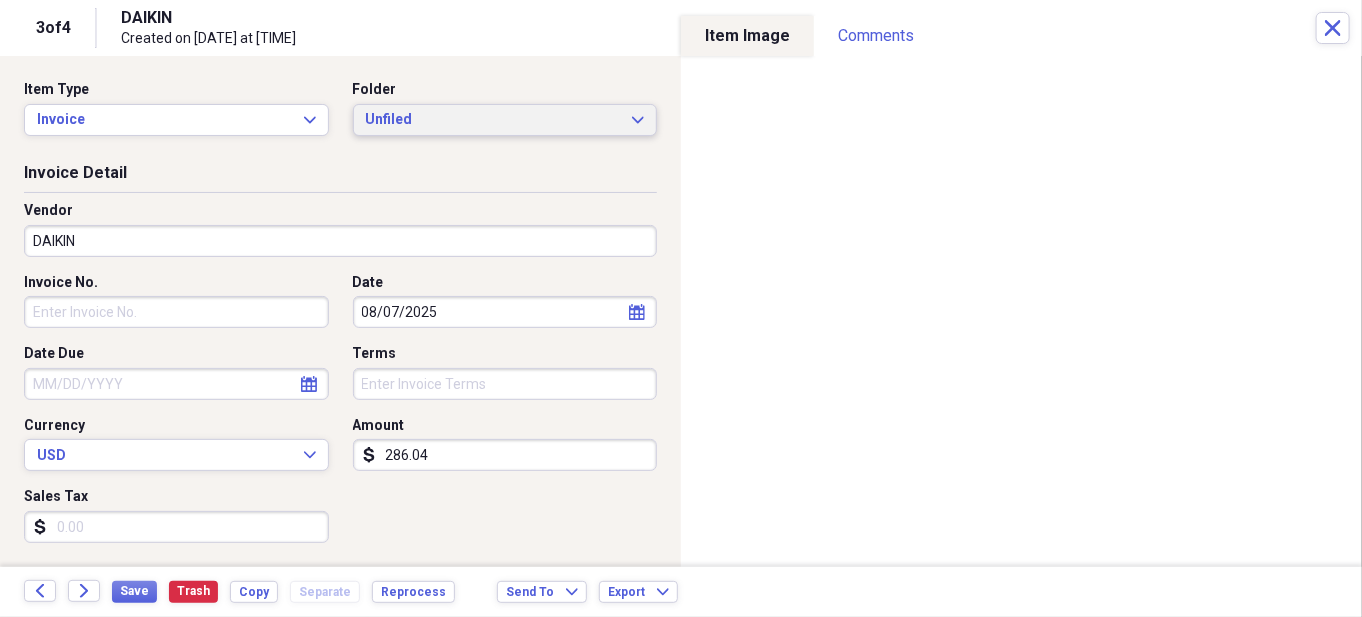click on "Unfiled" at bounding box center [493, 120] 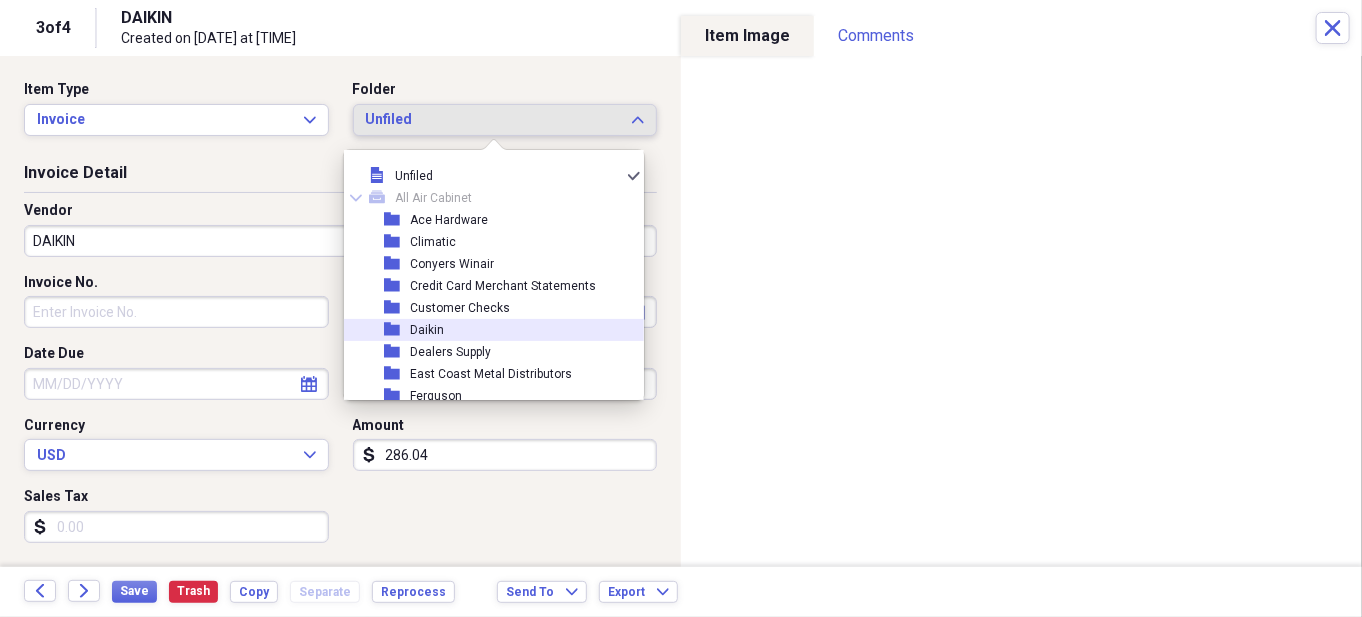 click on "folder Daikin" at bounding box center (486, 330) 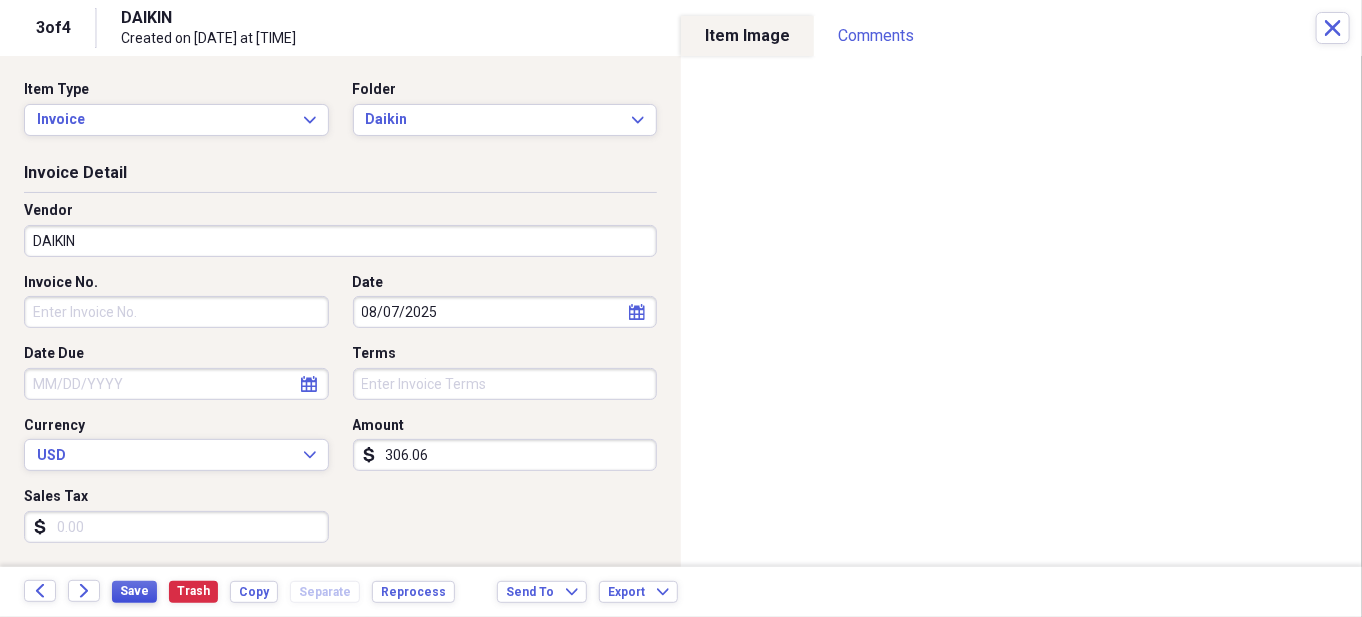 type on "306.06" 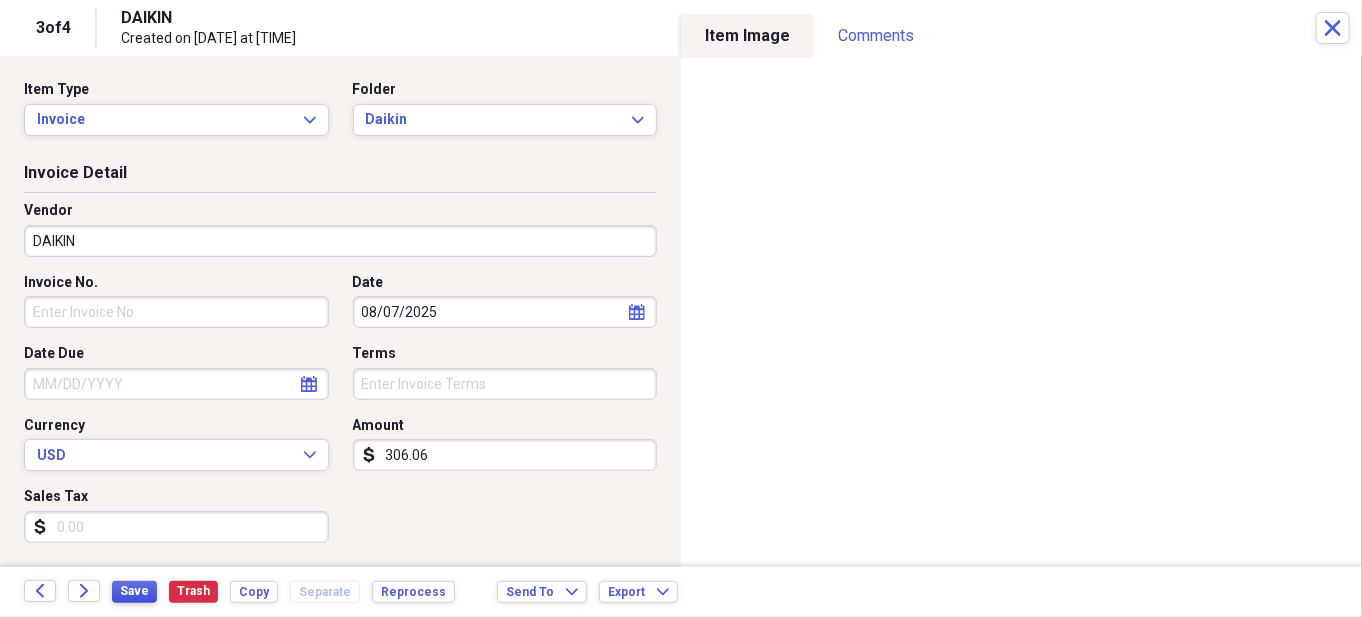 click on "Save" at bounding box center [134, 591] 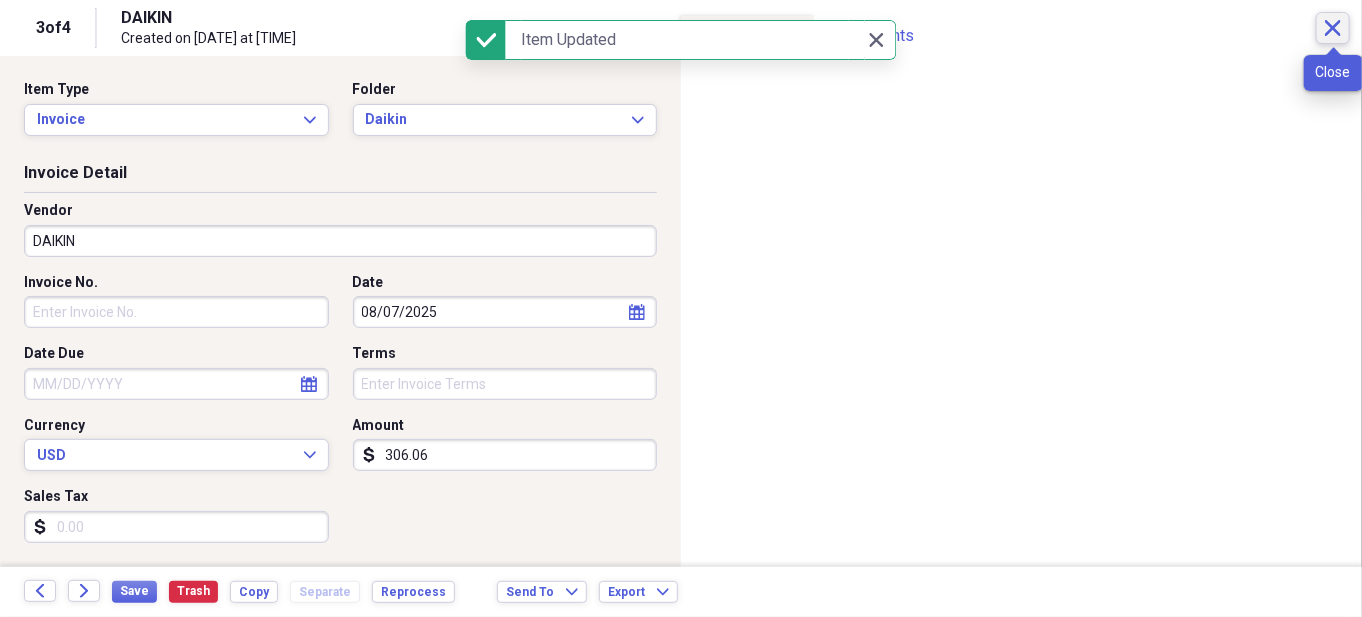 click on "Close" 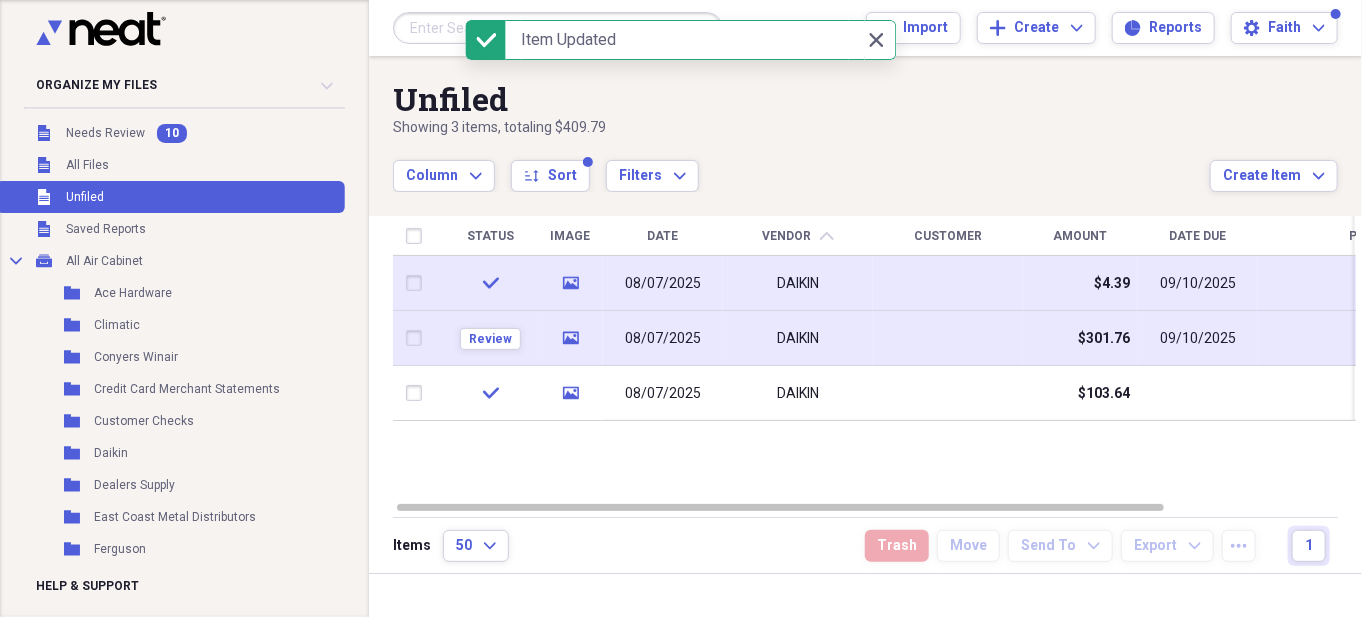 click 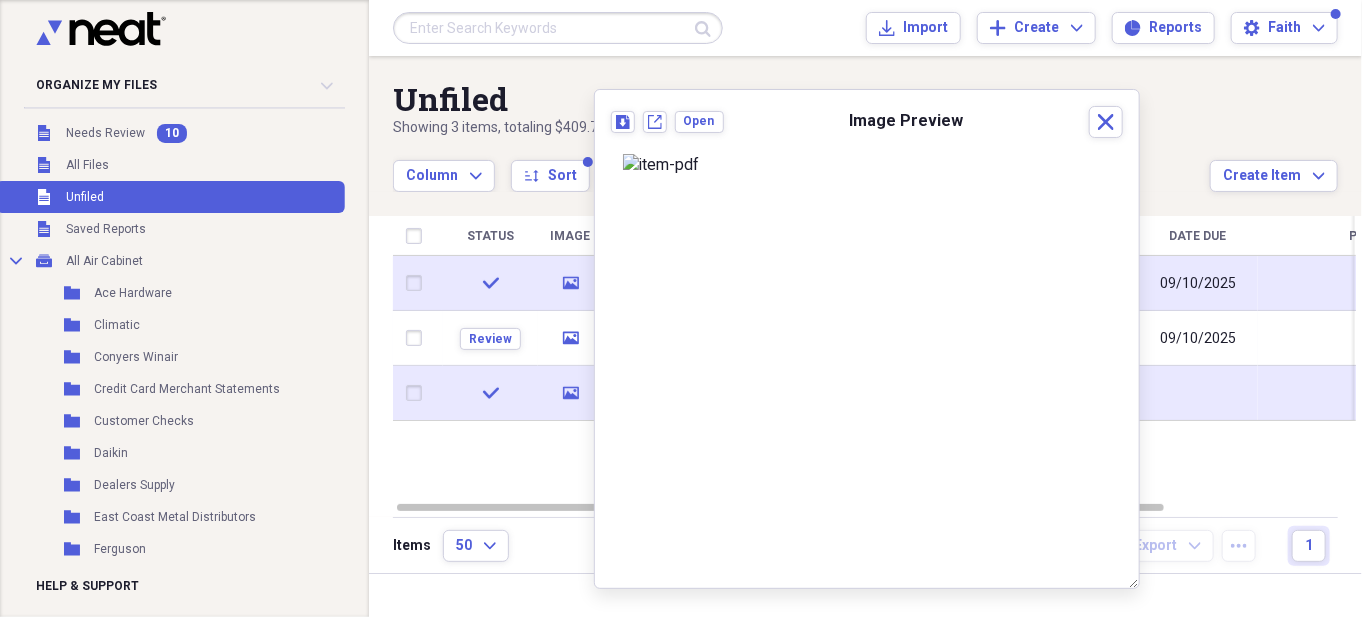 click on "media" 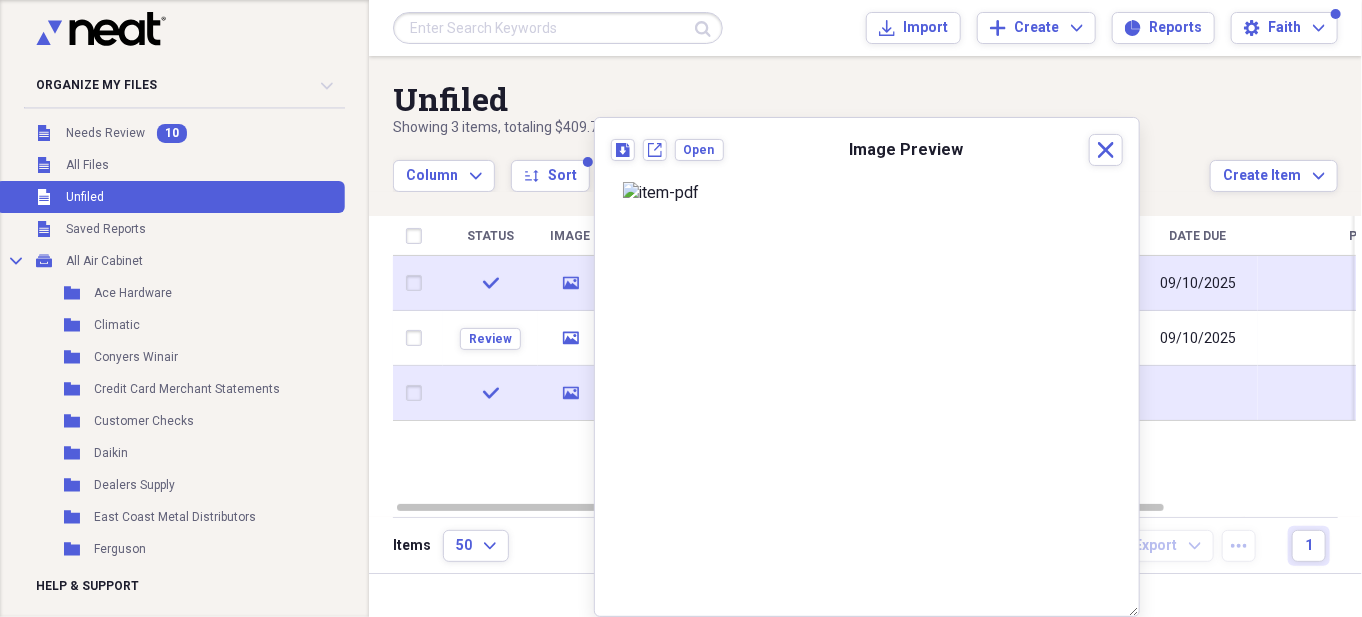 click on "media" at bounding box center [570, 393] 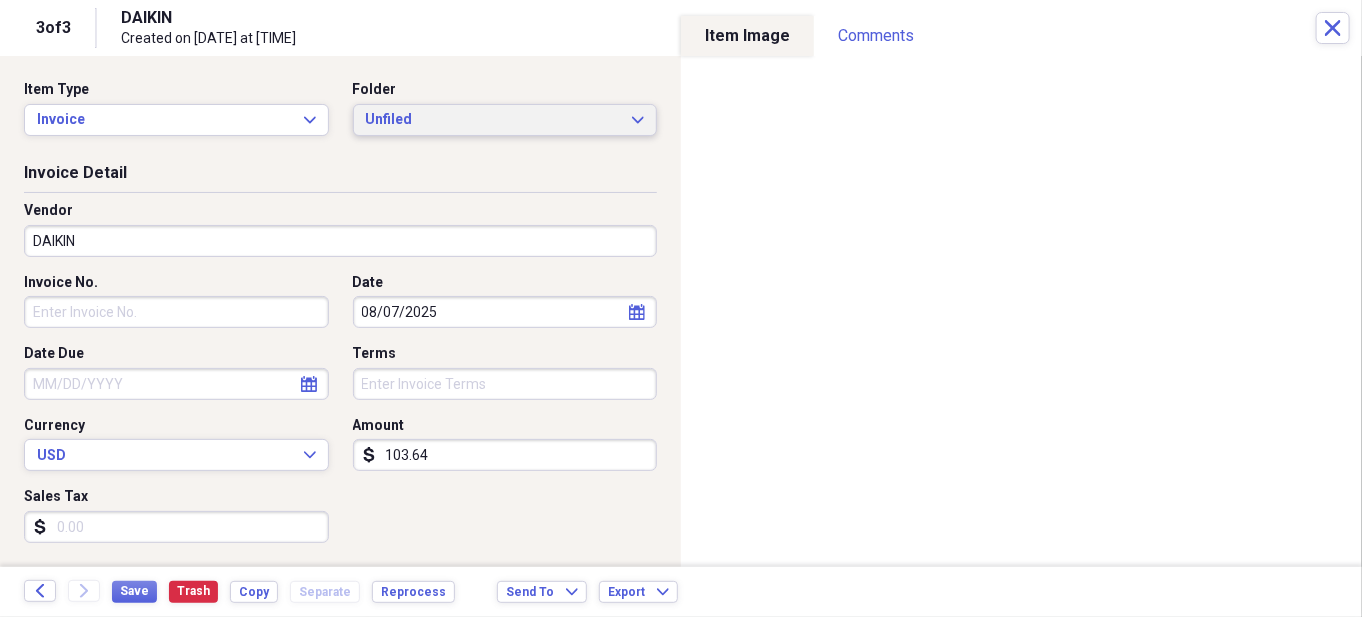 click on "Unfiled Expand" at bounding box center (505, 120) 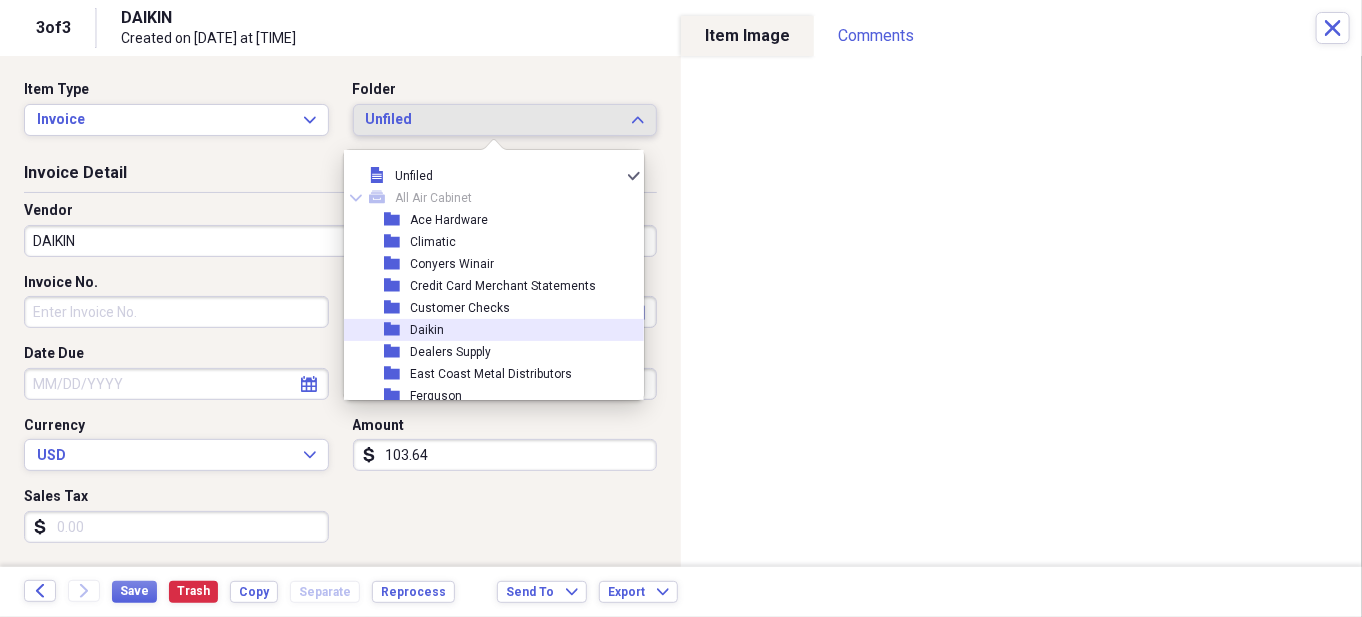 click on "Daikin" at bounding box center (427, 330) 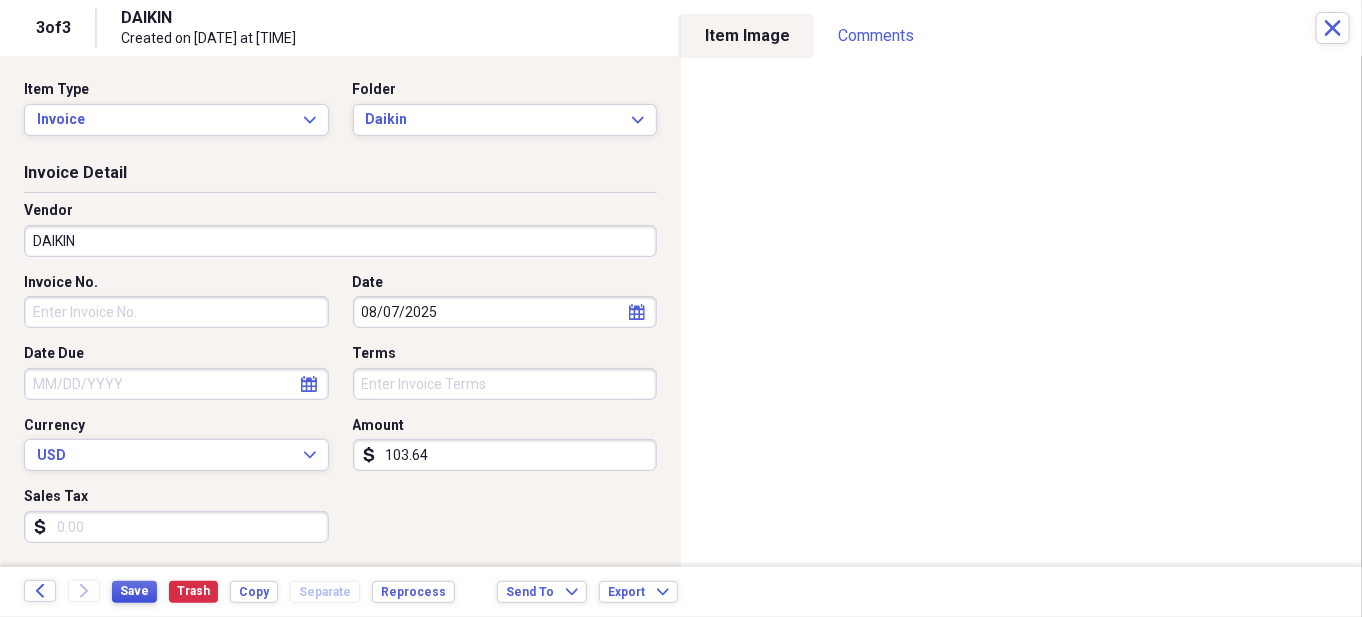 click on "Save" at bounding box center [134, 591] 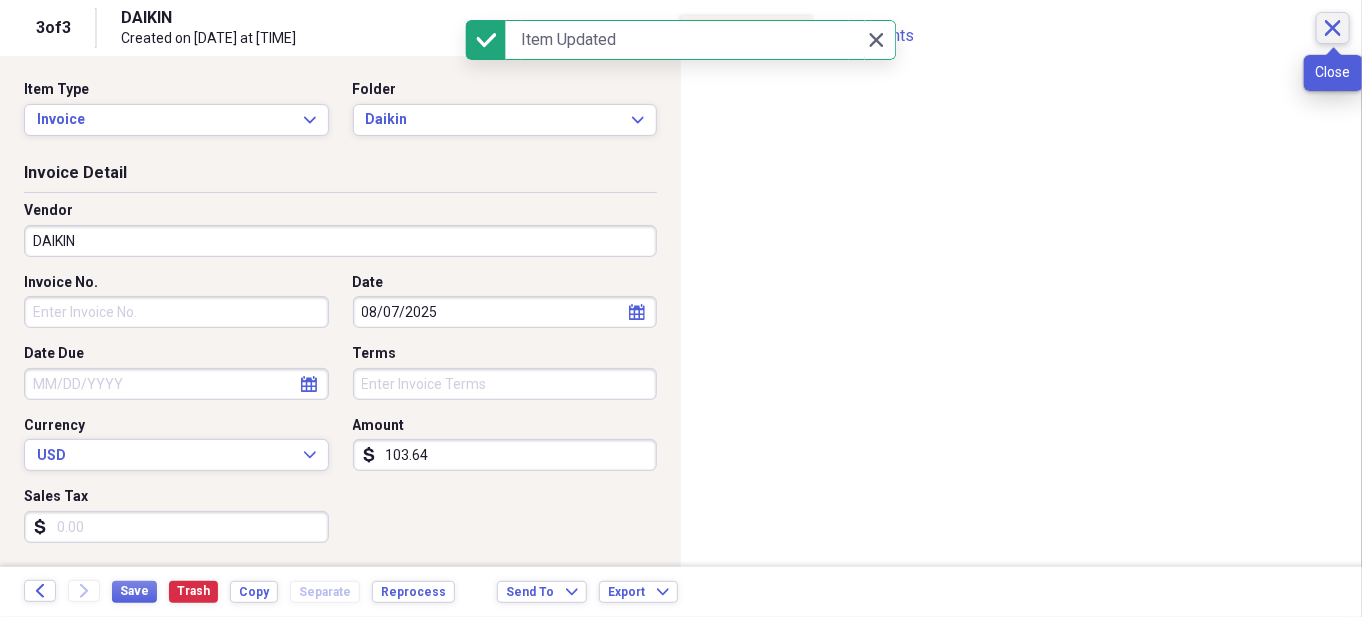 click 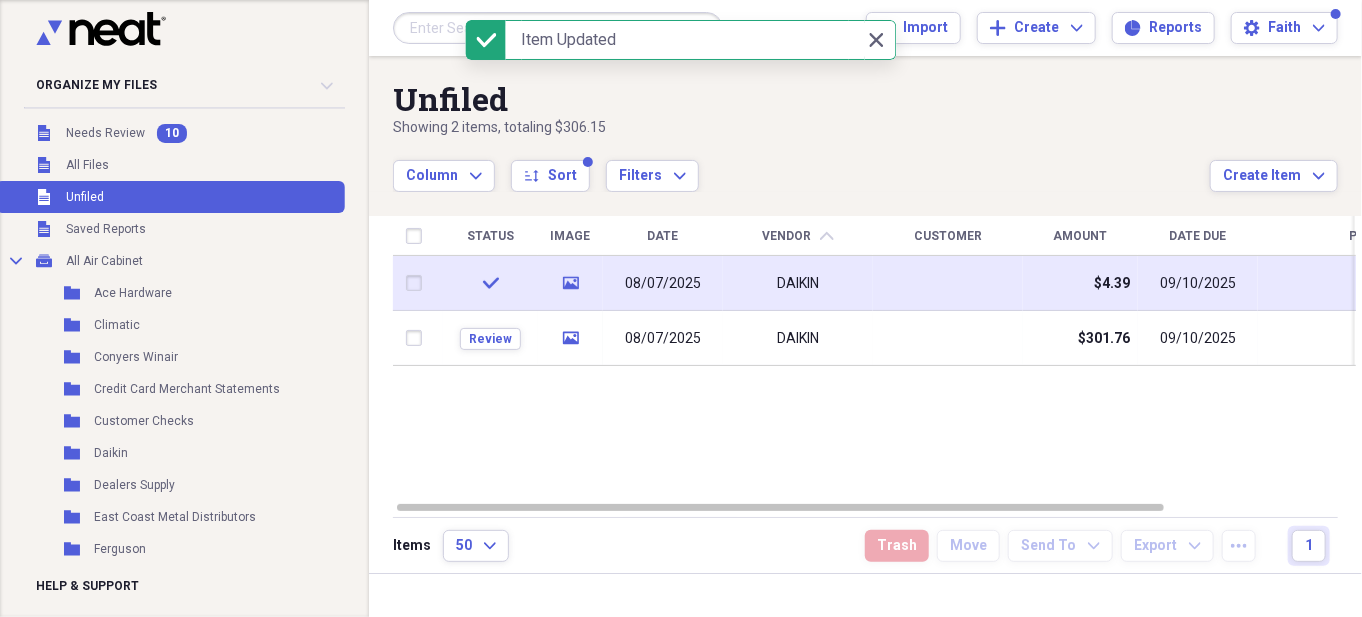 click 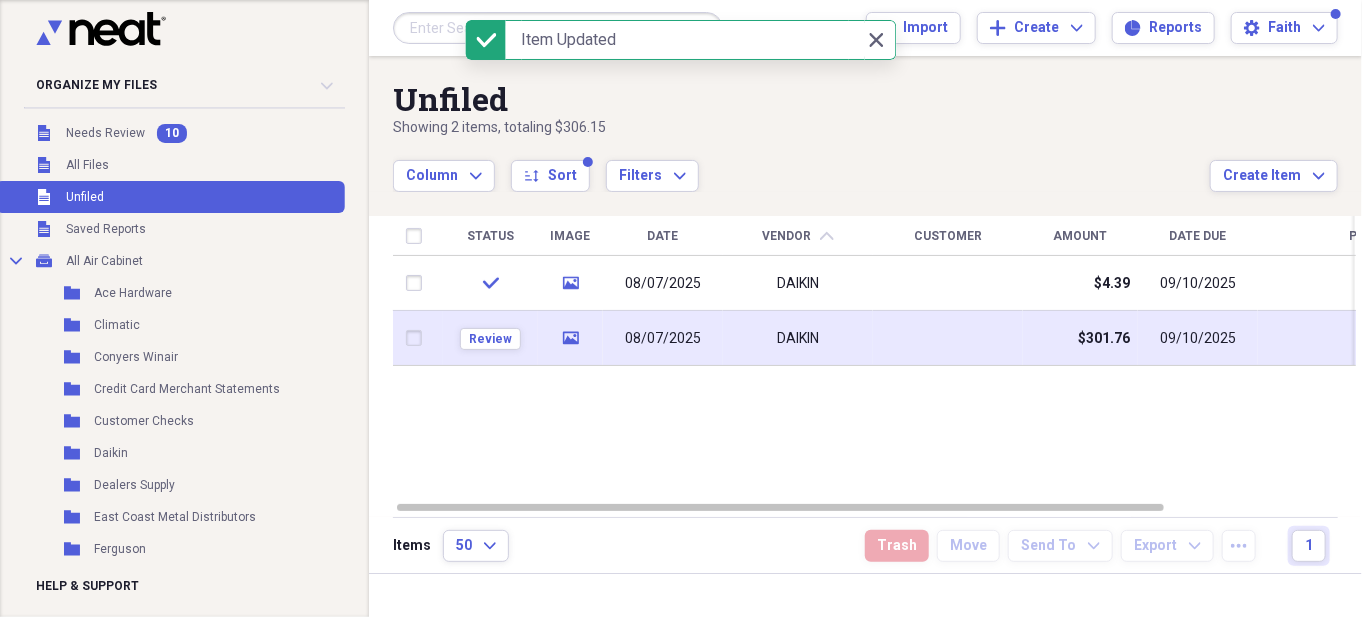 click on "media" 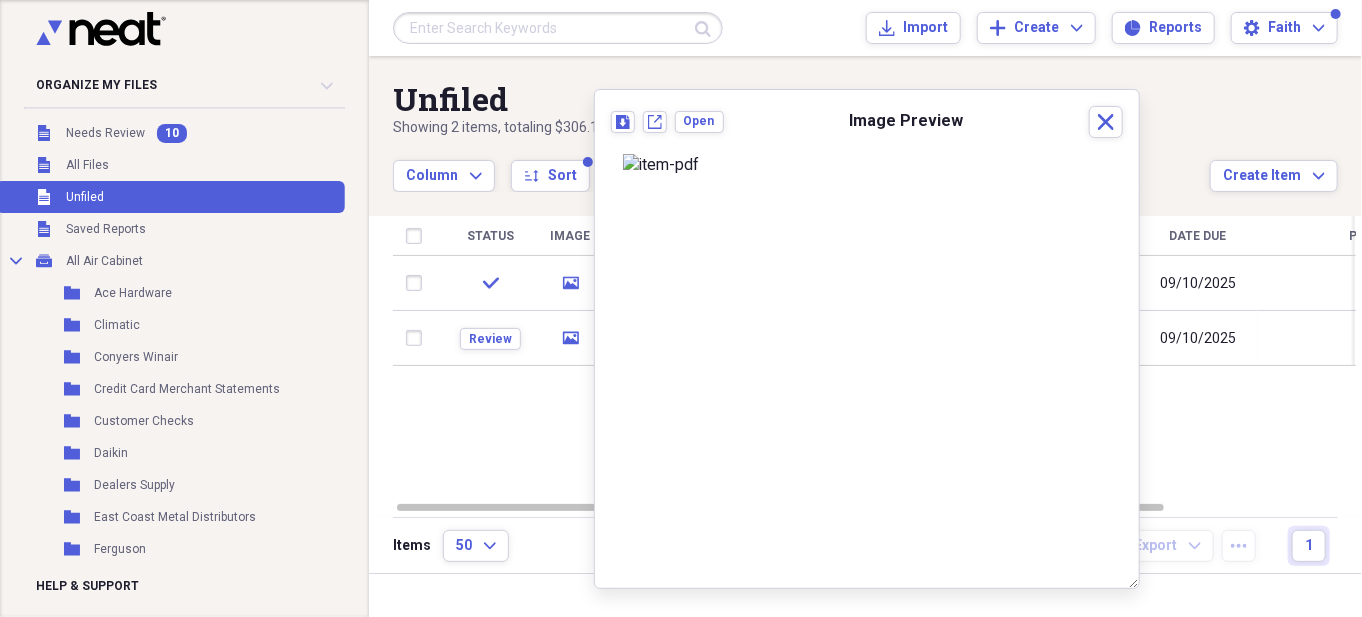 click on "Status Image Date Vendor chevron-up Customer Amount Date Due Product Source check media [DATE] DAIKIN $4.39 09/10/2025 Scan Review media [DATE] DAIKIN $301.76 09/10/2025 Scan" at bounding box center (874, 358) 